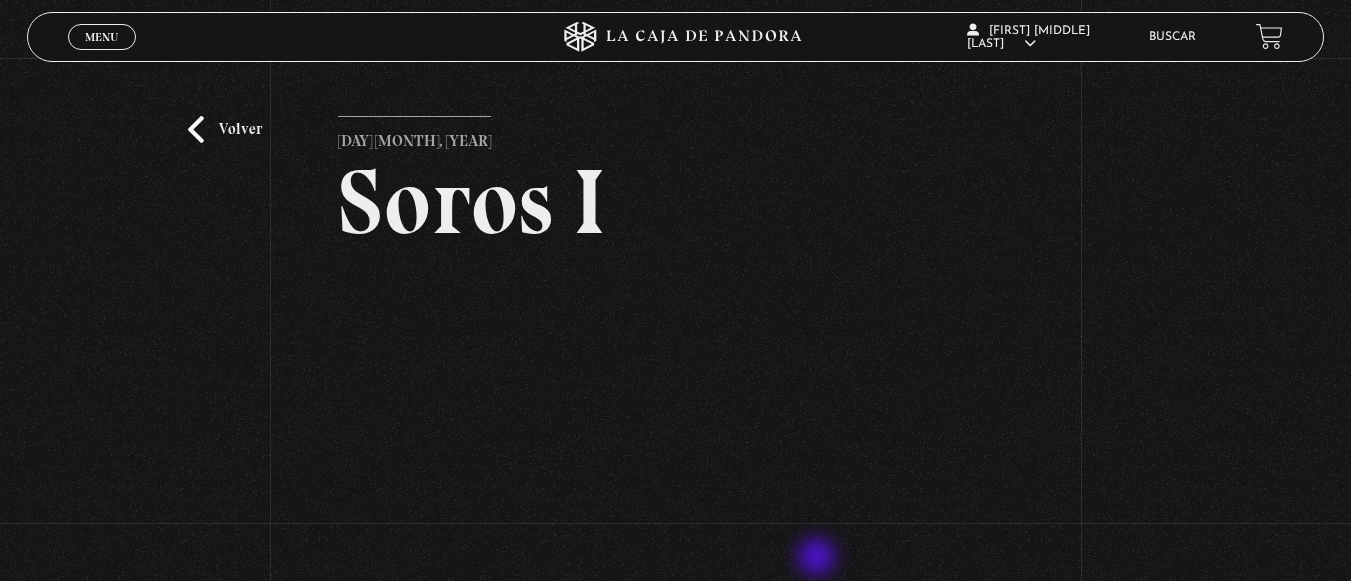 scroll, scrollTop: 100, scrollLeft: 0, axis: vertical 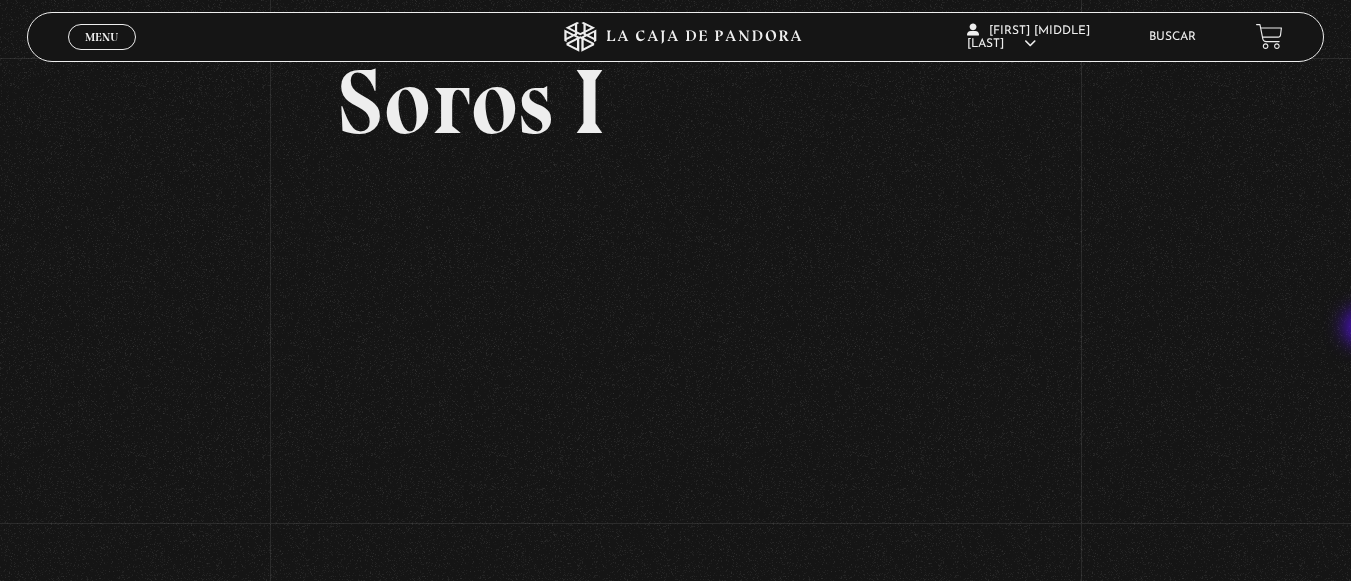 drag, startPoint x: 1350, startPoint y: 233, endPoint x: 1363, endPoint y: 333, distance: 100.84146 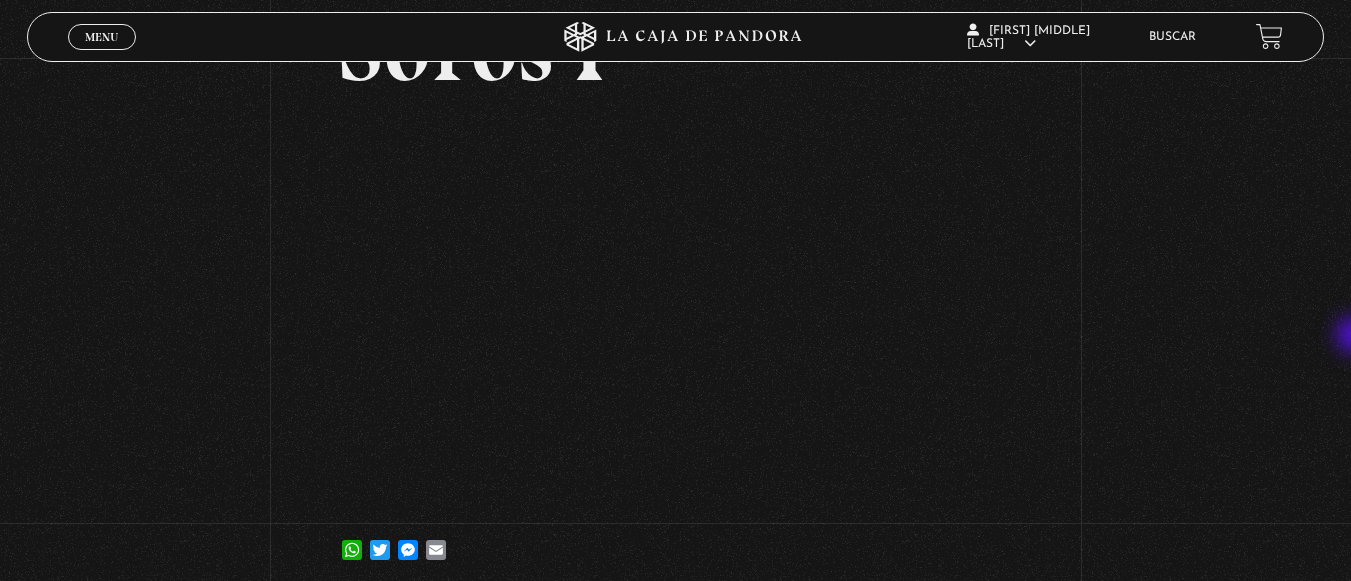 scroll, scrollTop: 158, scrollLeft: 0, axis: vertical 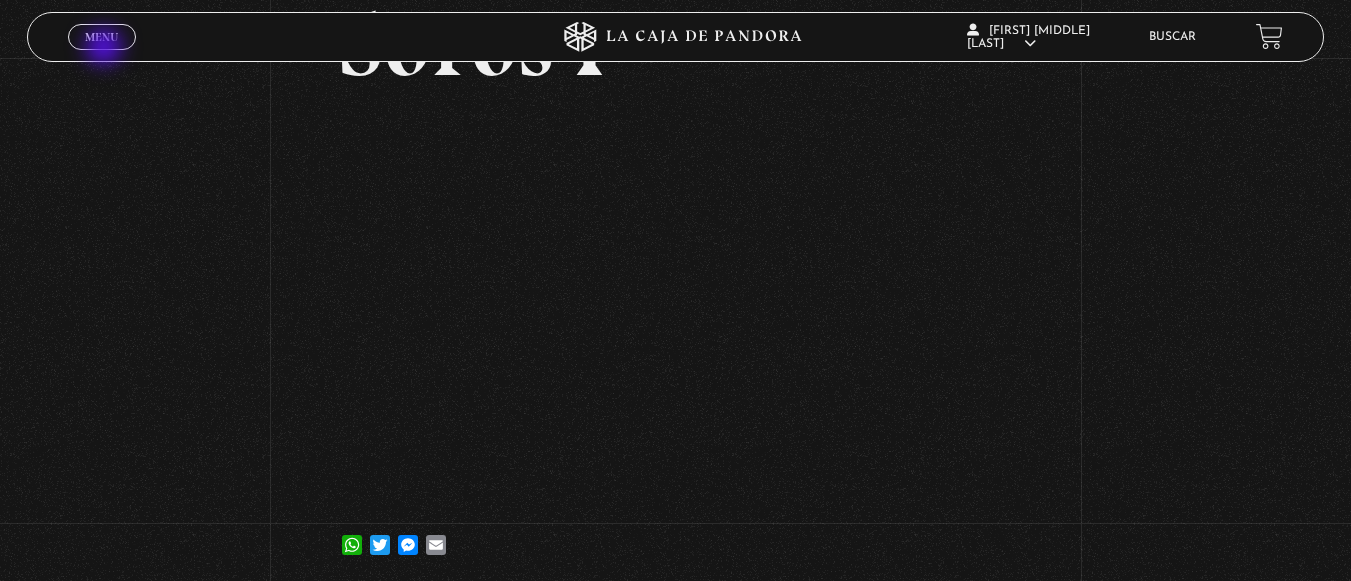 click on "Menu Cerrar" at bounding box center [102, 37] 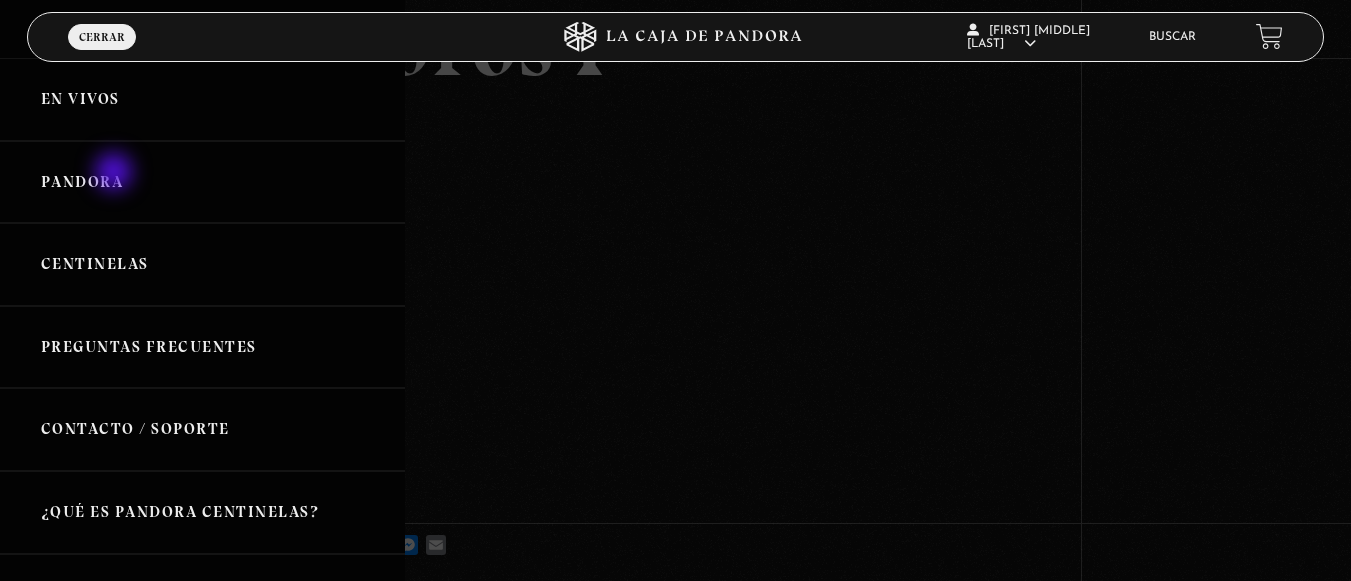 click on "Pandora" at bounding box center (202, 182) 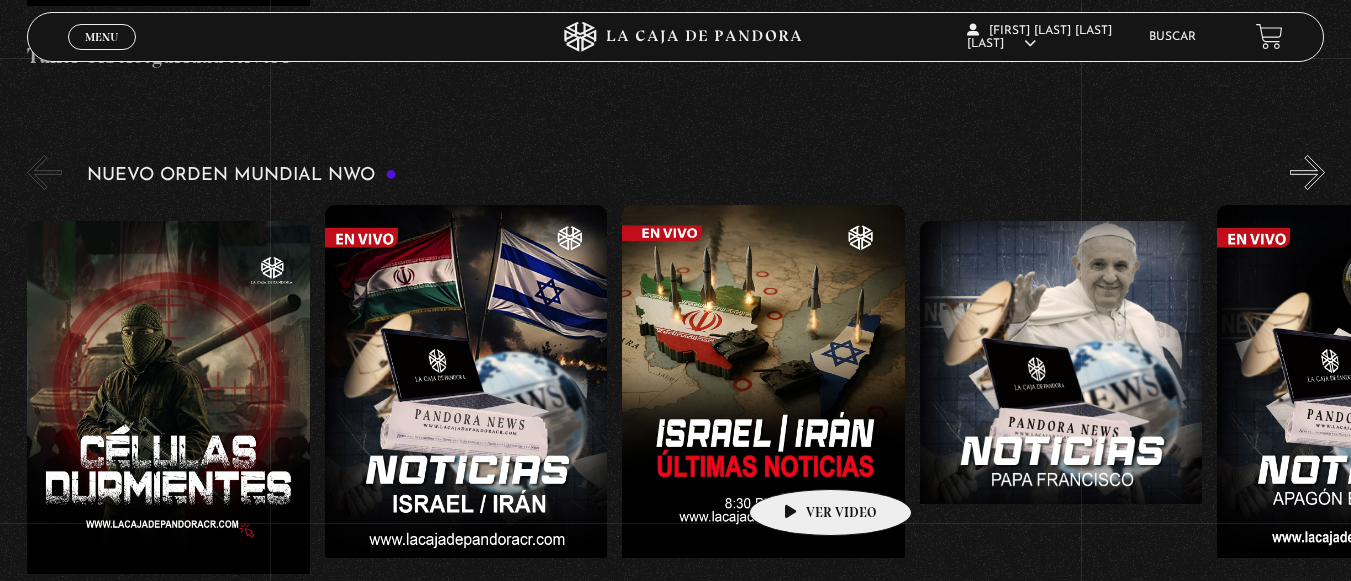 scroll, scrollTop: 1400, scrollLeft: 0, axis: vertical 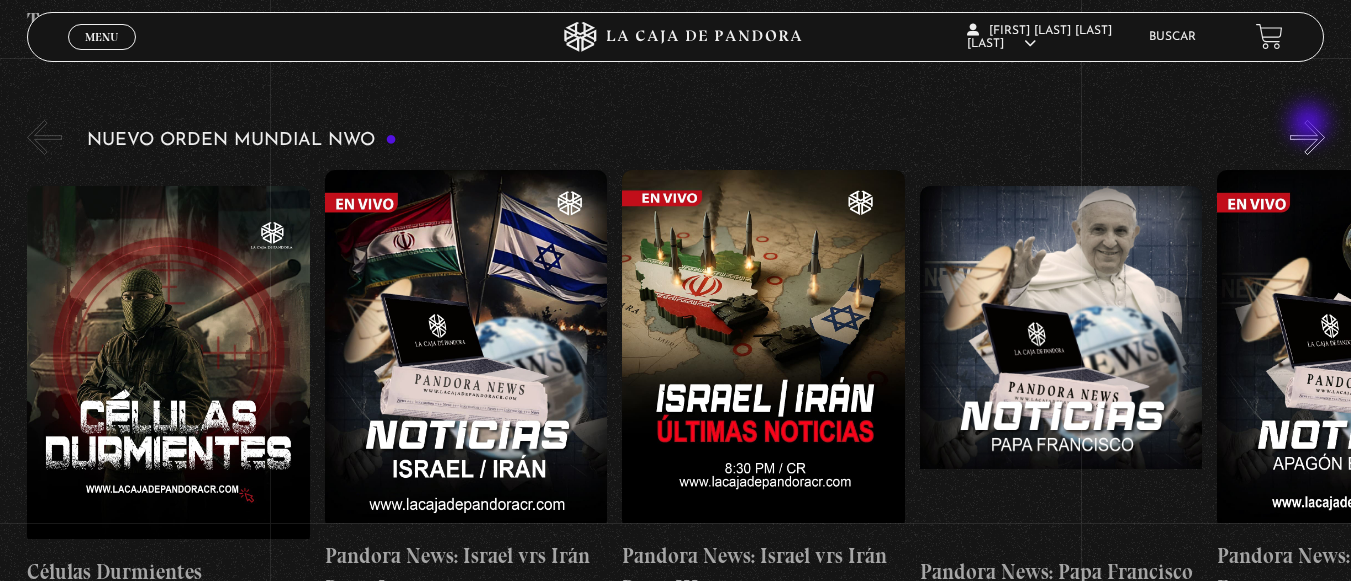 click on "»" at bounding box center (1307, 137) 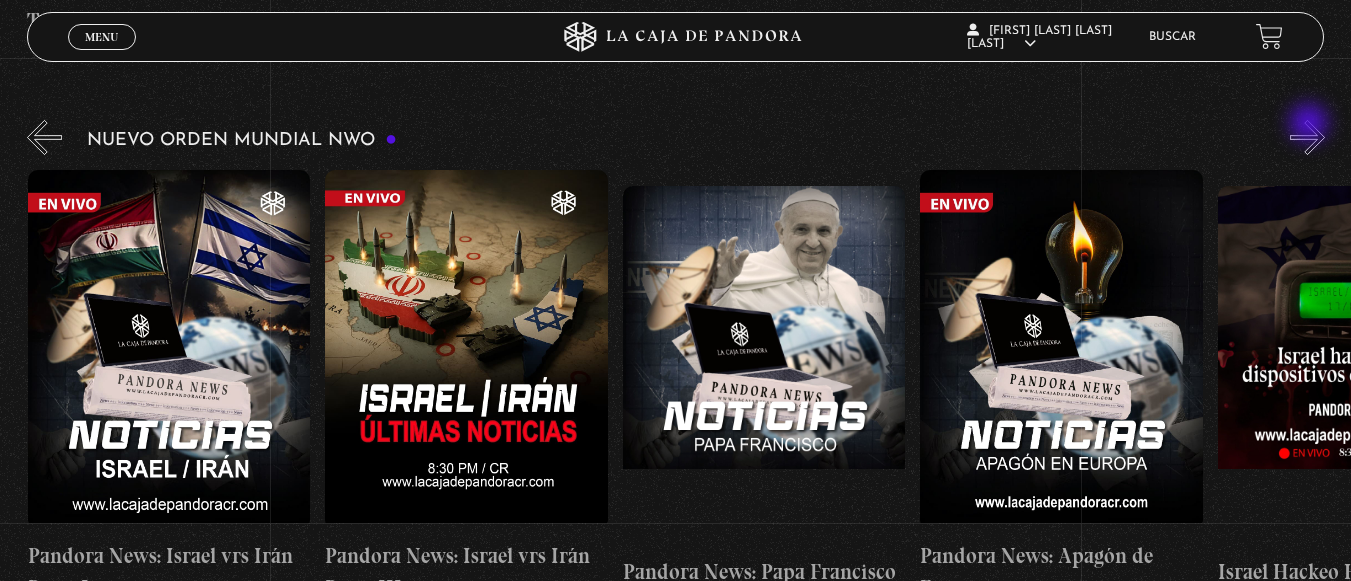 click on "»" at bounding box center (1307, 137) 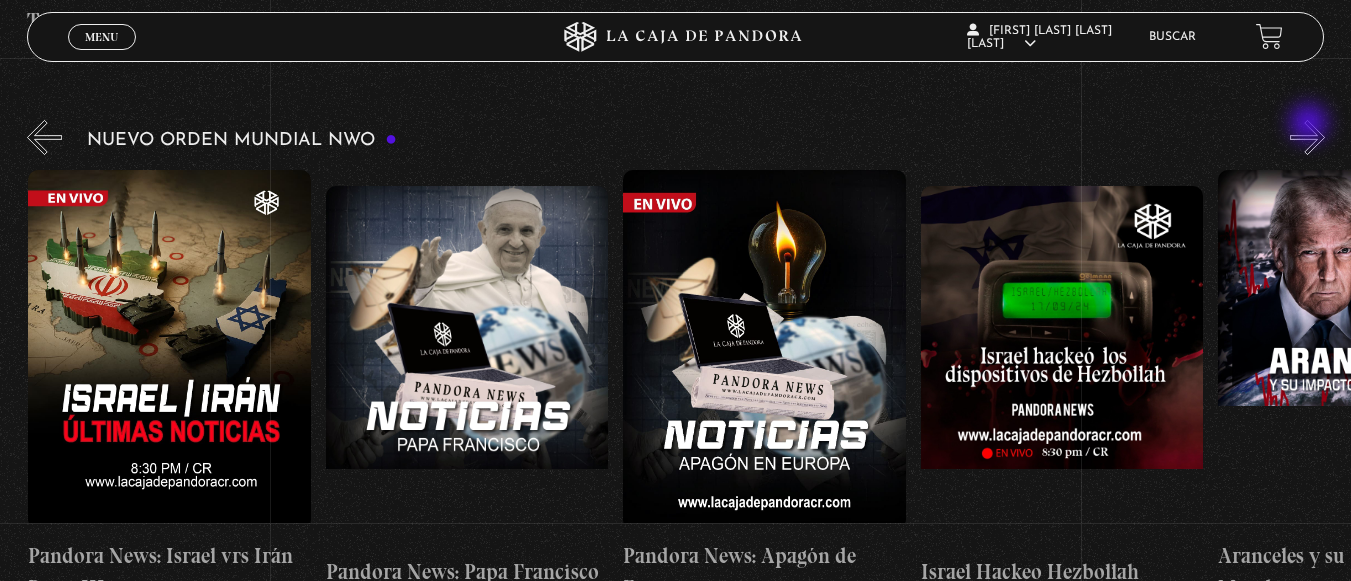 click on "»" at bounding box center [1307, 137] 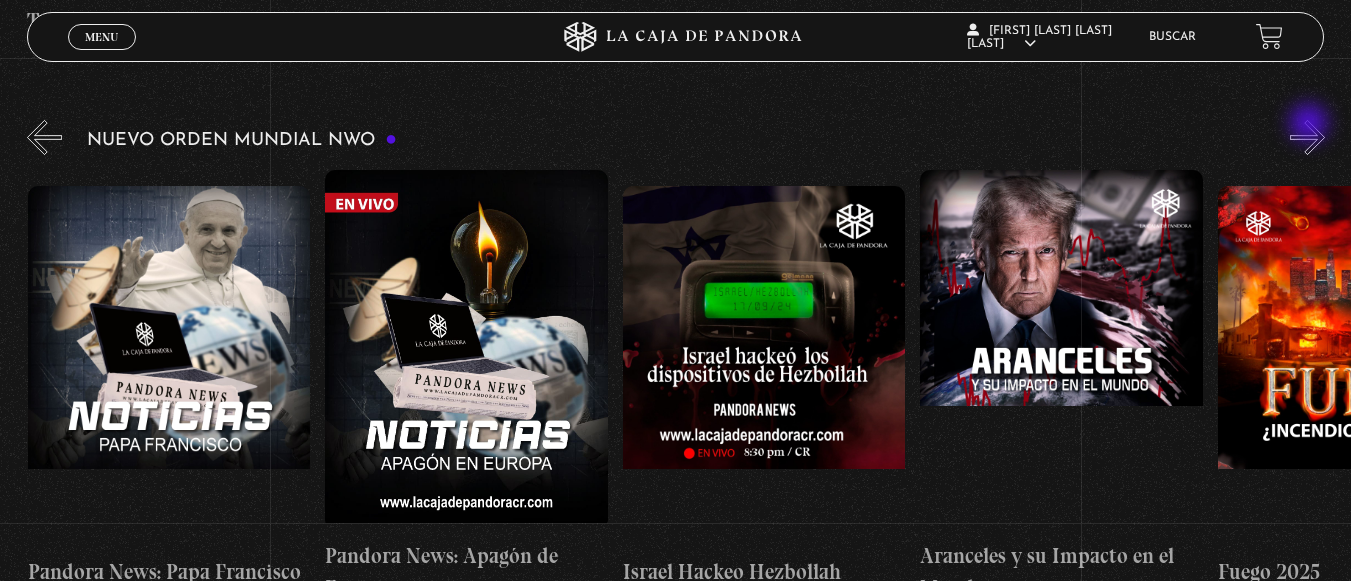 click on "»" at bounding box center (1307, 137) 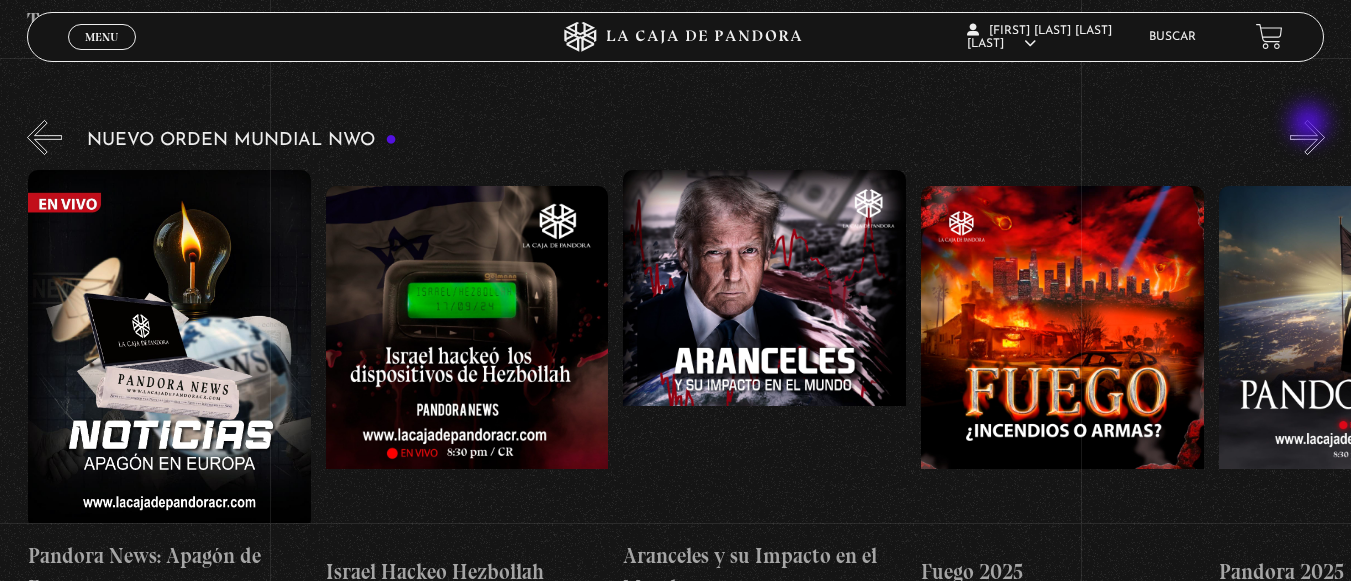 click on "»" at bounding box center (1307, 137) 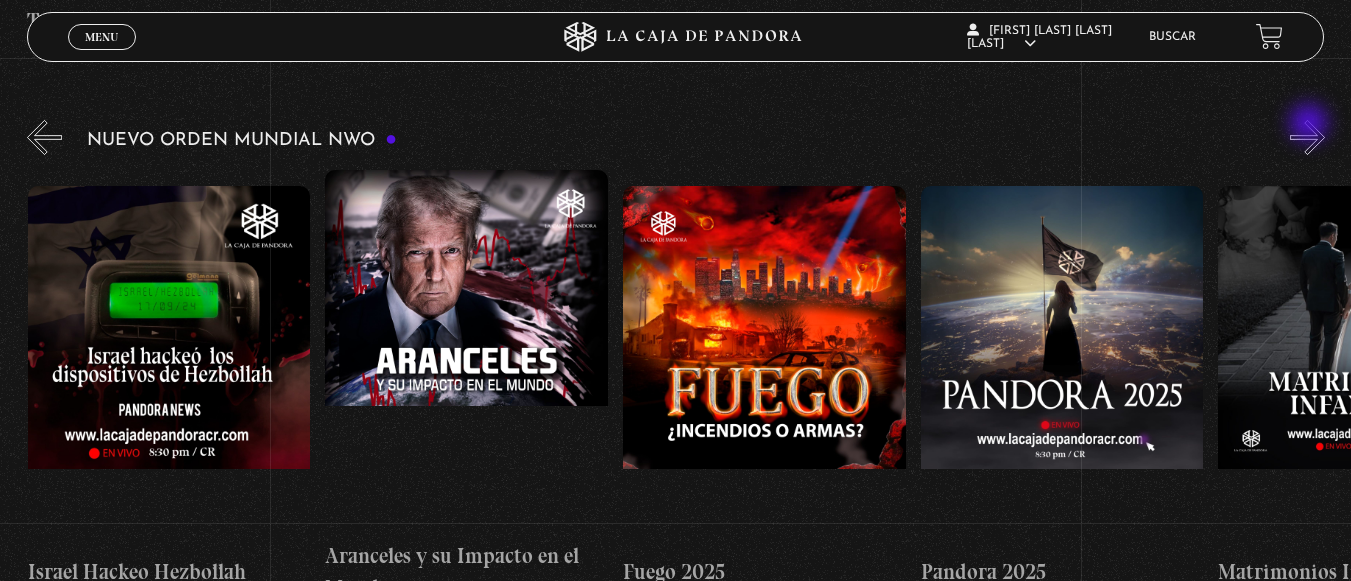 click on "»" at bounding box center (1307, 137) 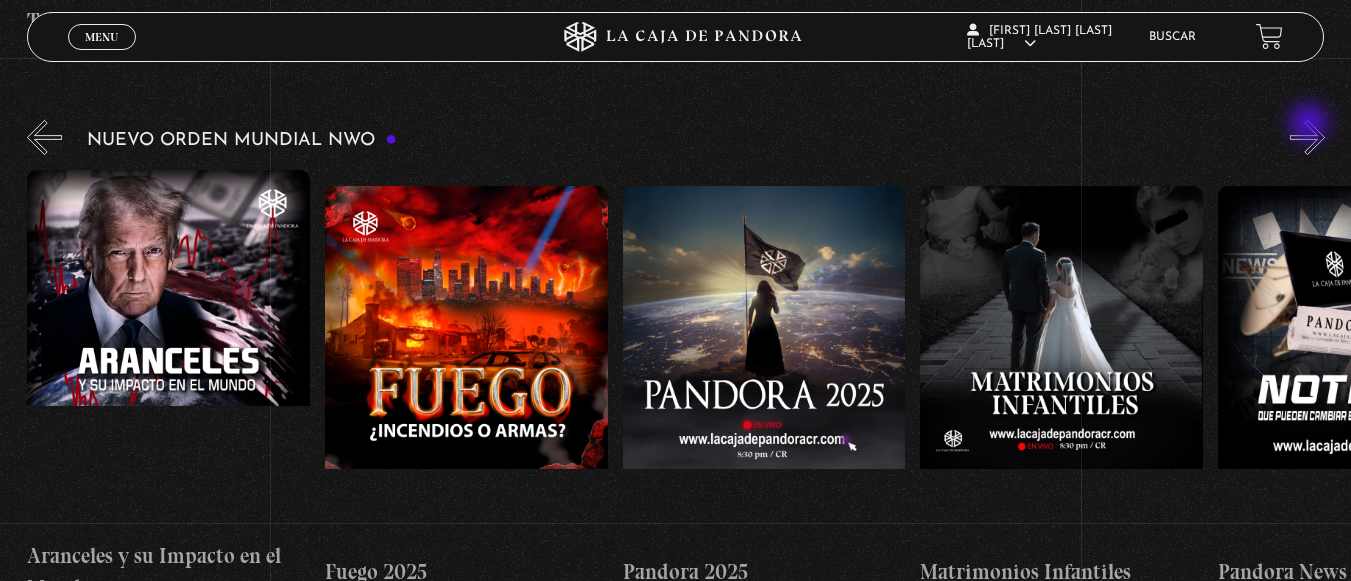 click on "»" at bounding box center [1307, 137] 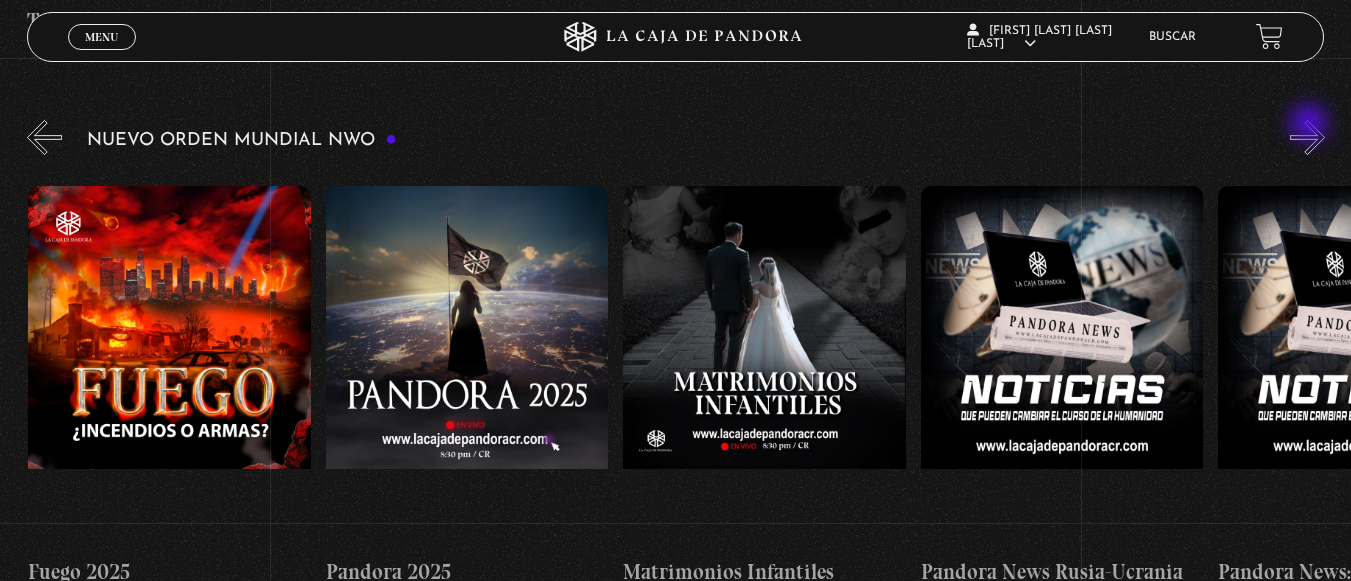 click on "»" at bounding box center [1307, 137] 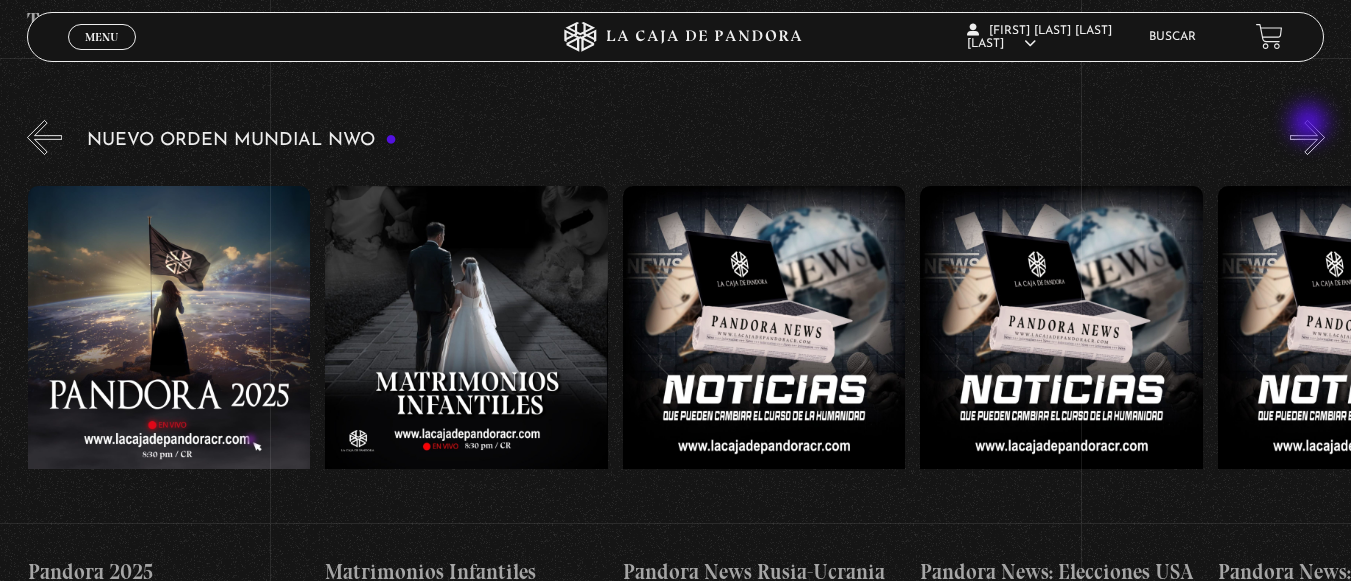 click on "»" at bounding box center [1307, 137] 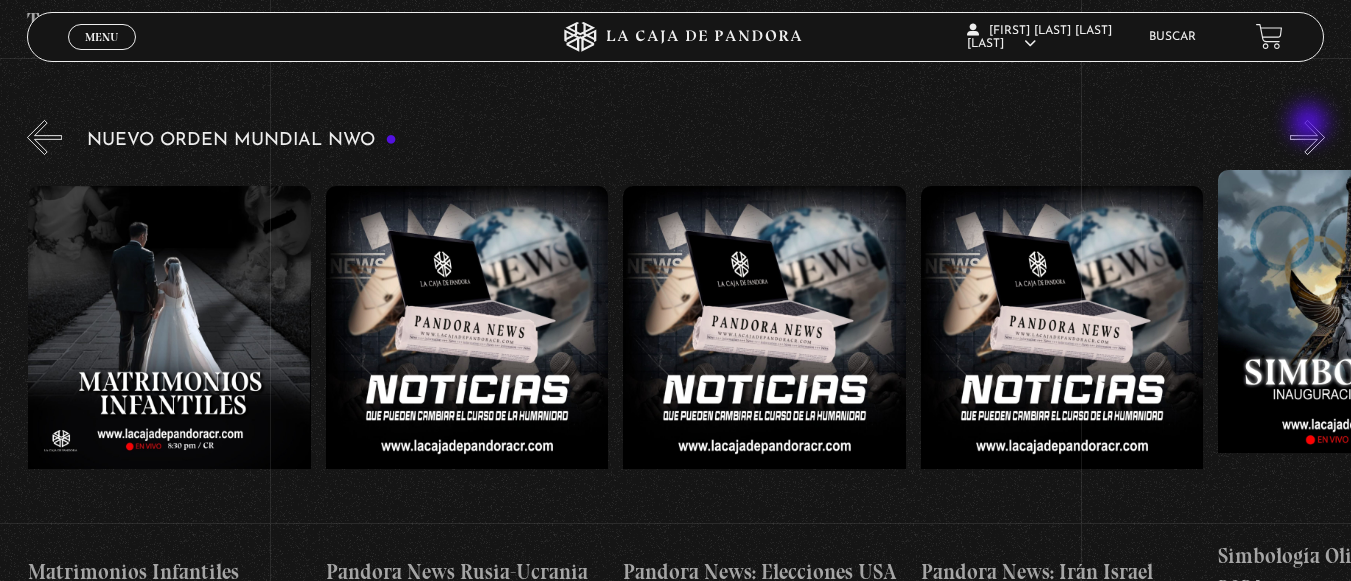 click on "»" at bounding box center [1307, 137] 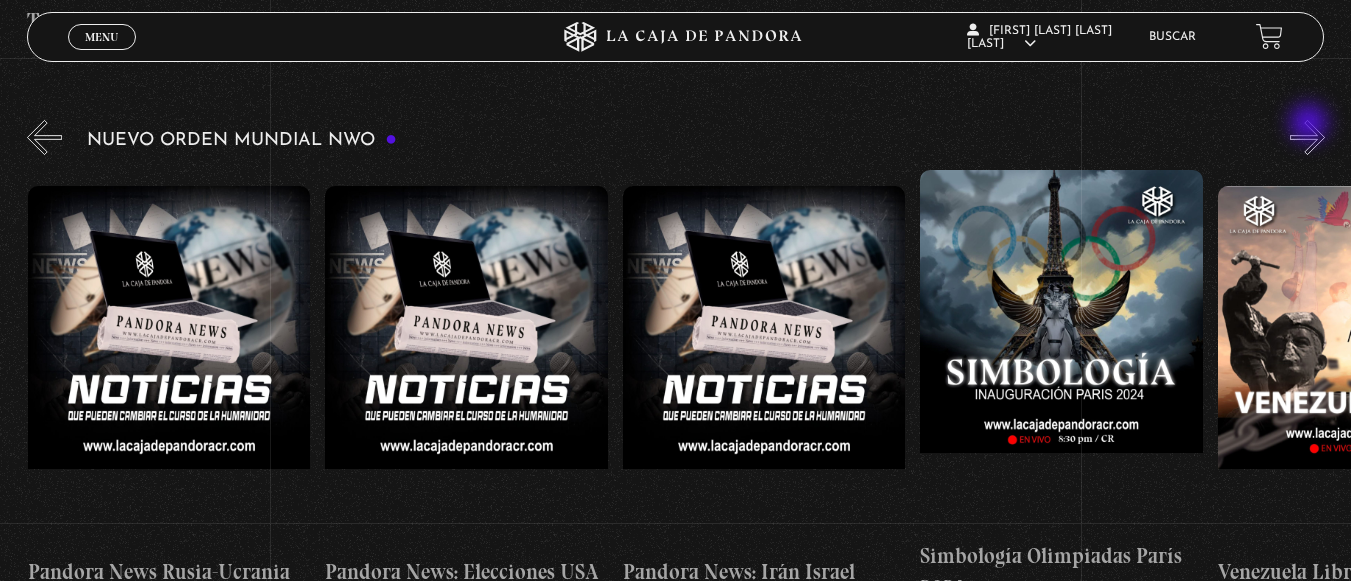 click on "»" at bounding box center (1307, 137) 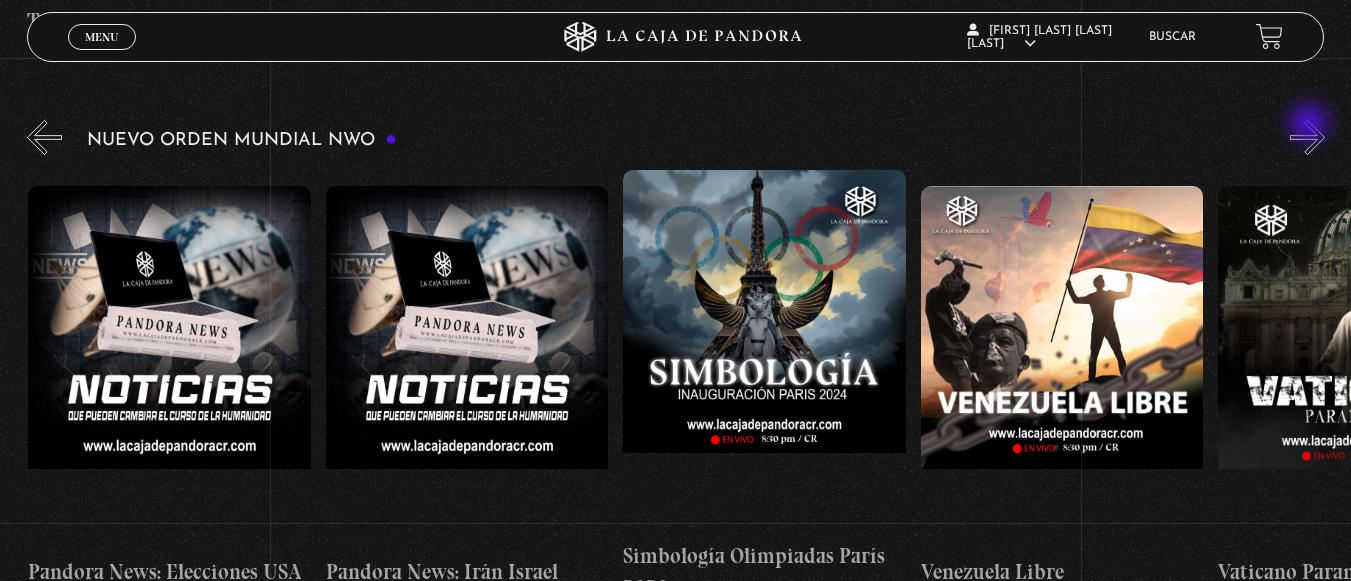 click on "»" at bounding box center (1307, 137) 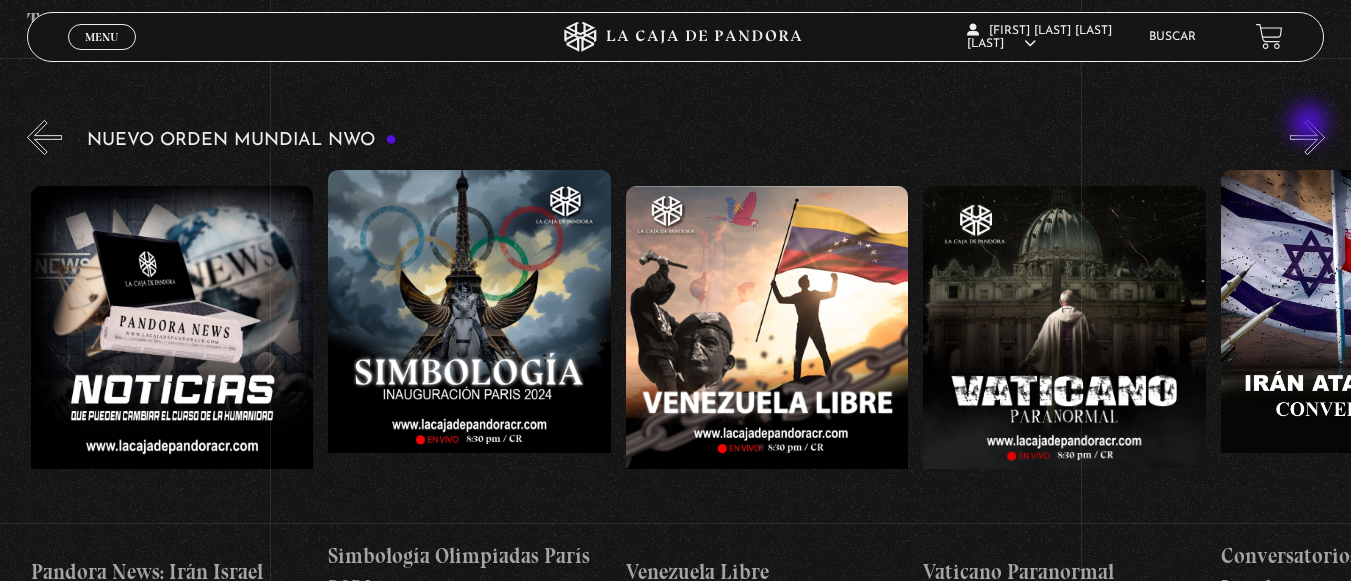 click on "»" at bounding box center [1307, 137] 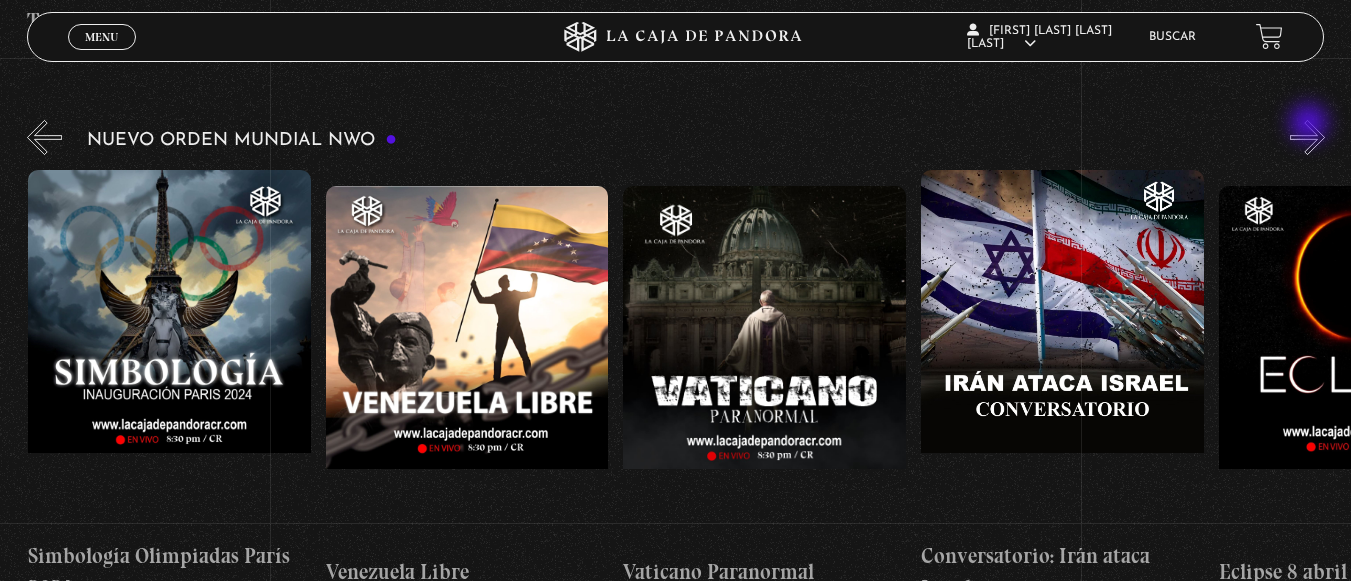 click on "»" at bounding box center (1307, 137) 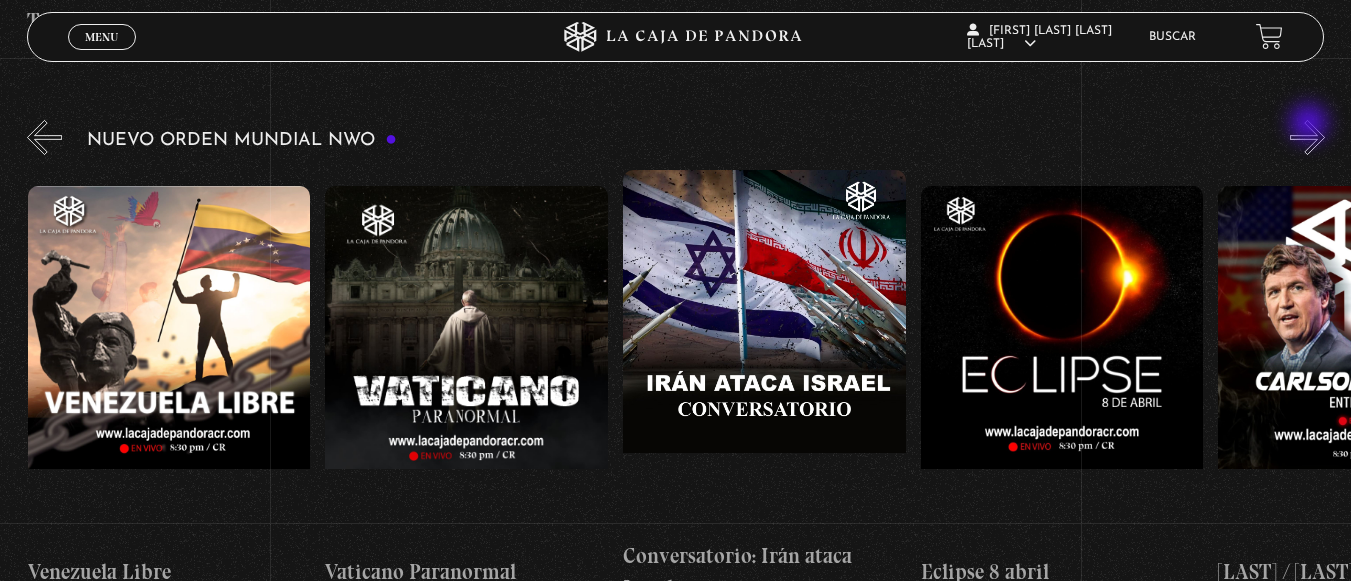 click on "»" at bounding box center [1307, 137] 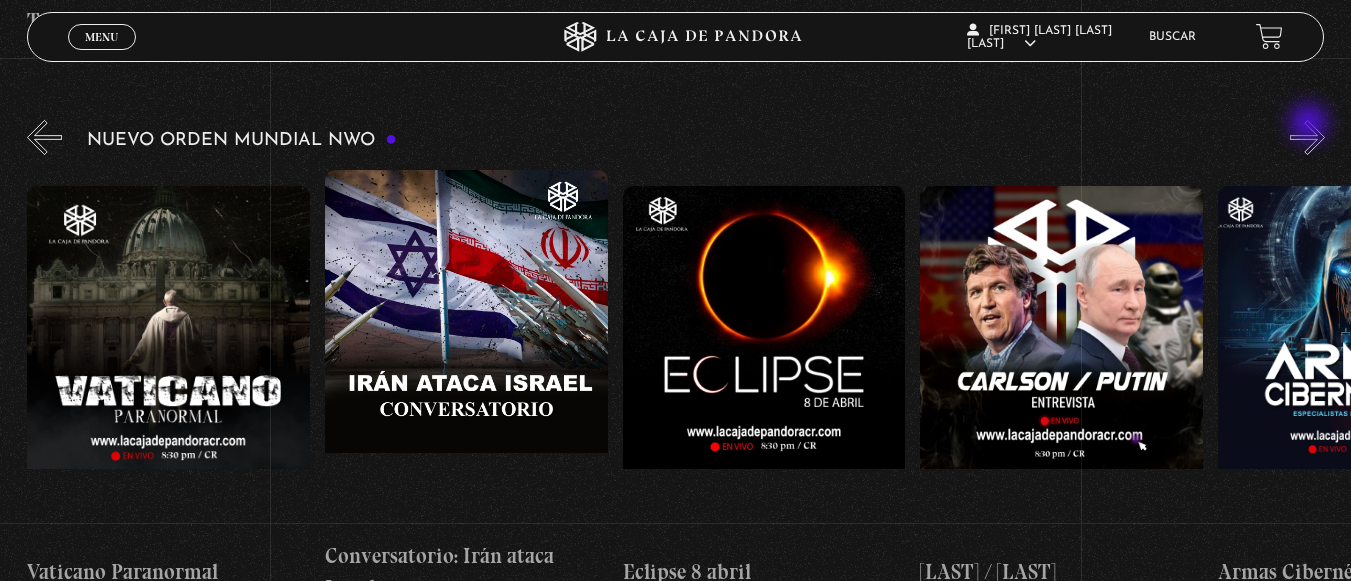 click on "»" at bounding box center [1307, 137] 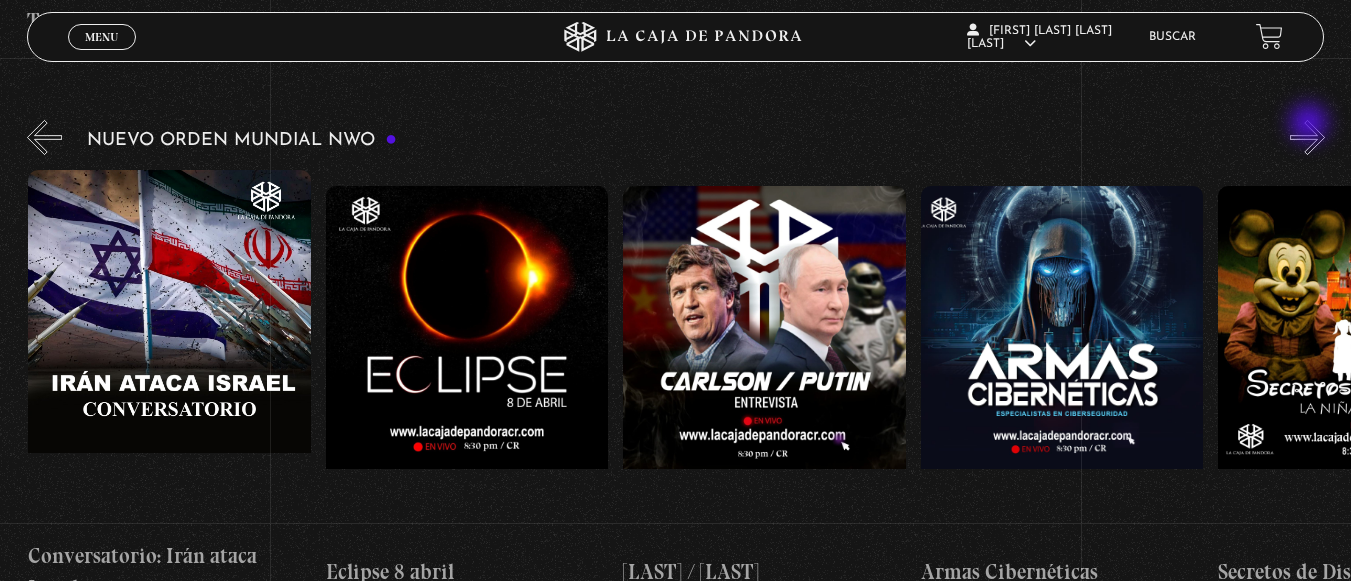 click on "»" at bounding box center [1307, 137] 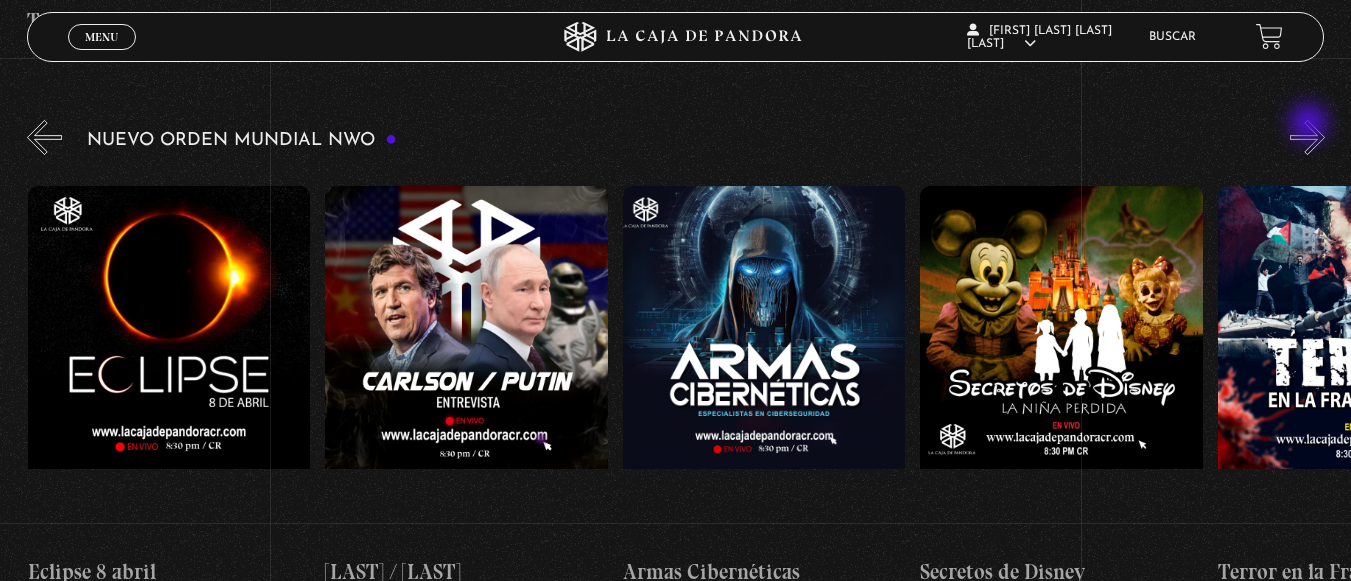 click on "»" at bounding box center (1307, 137) 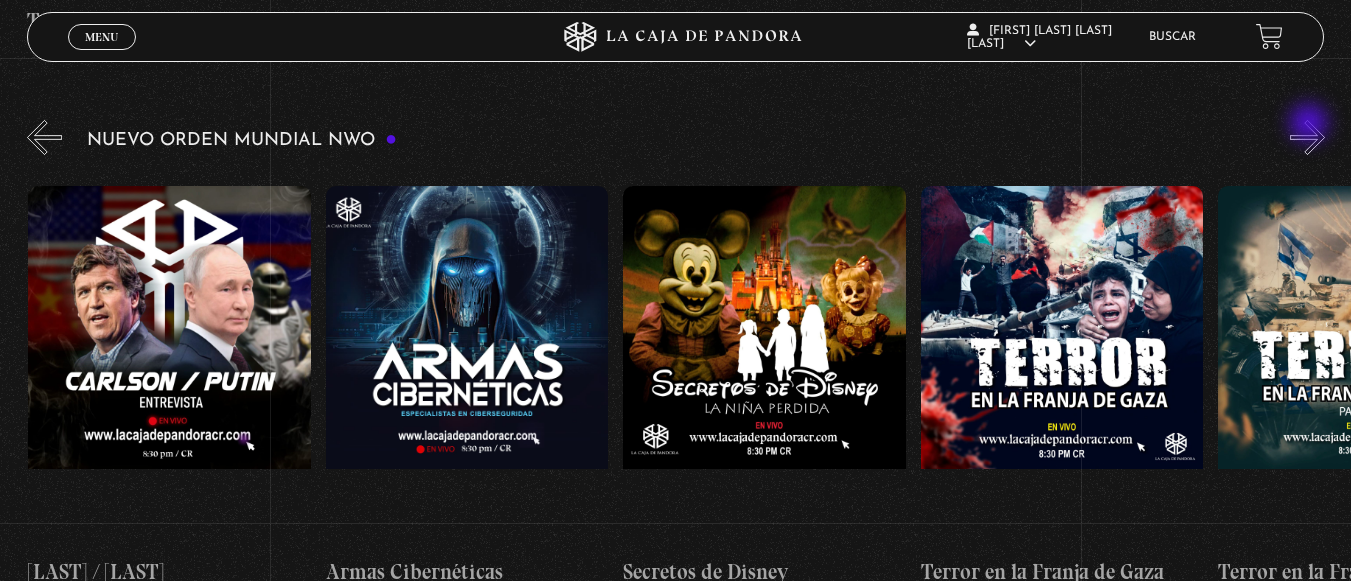 click on "»" at bounding box center (1307, 137) 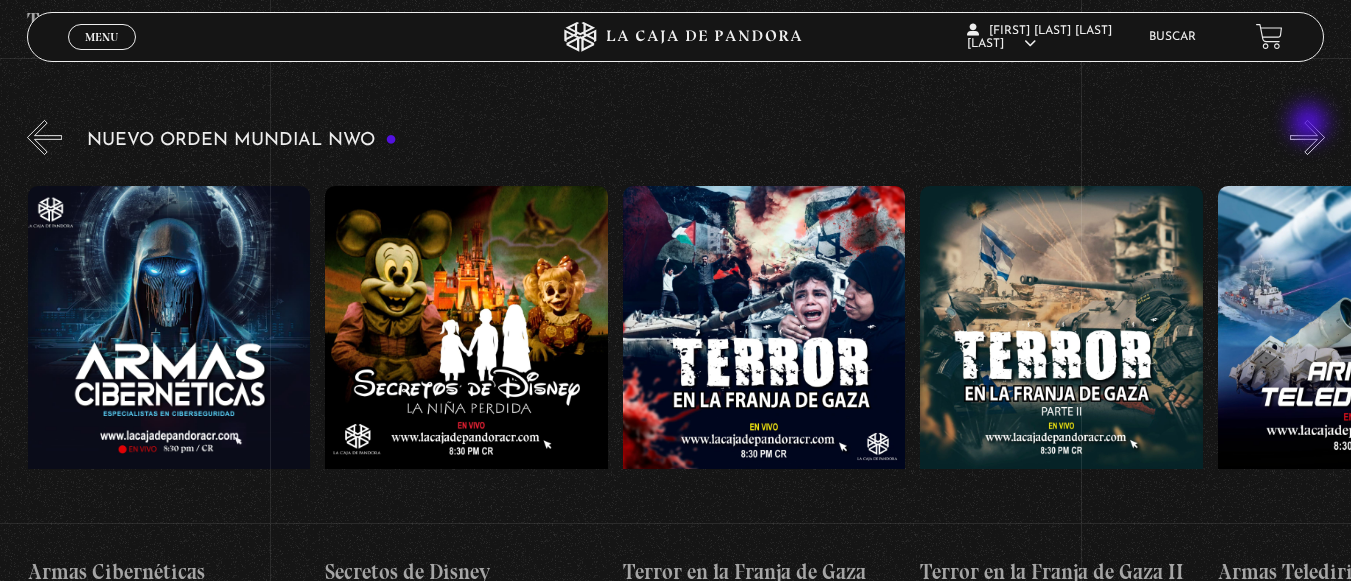 click on "»" at bounding box center [1307, 137] 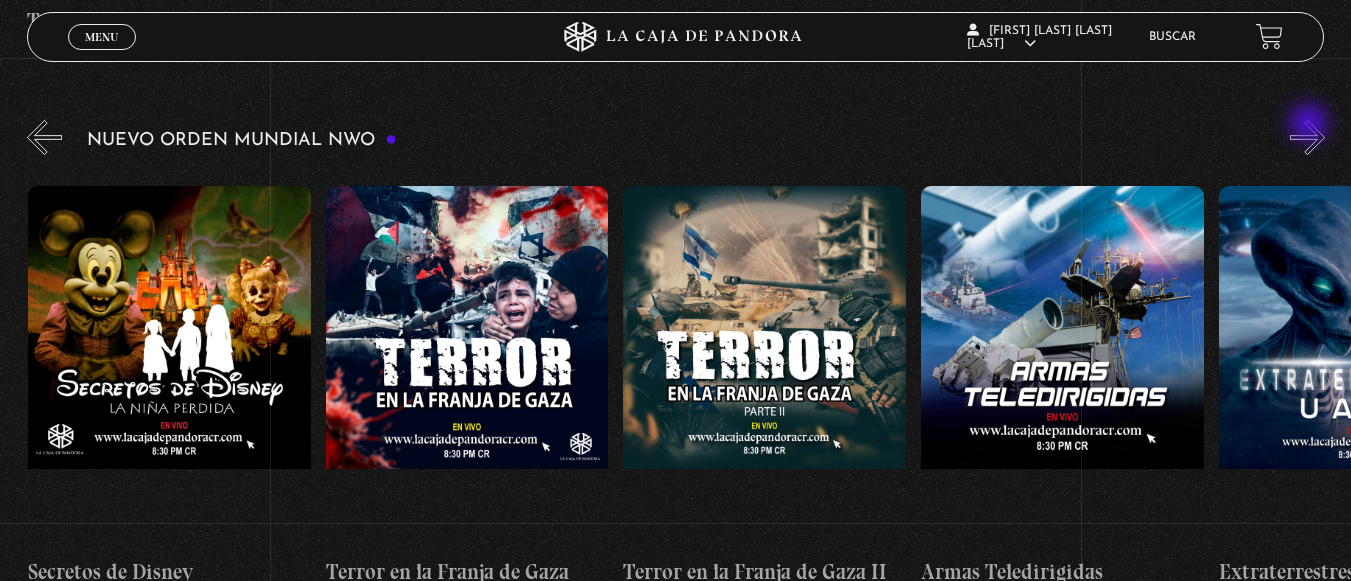 scroll, scrollTop: 0, scrollLeft: 5951, axis: horizontal 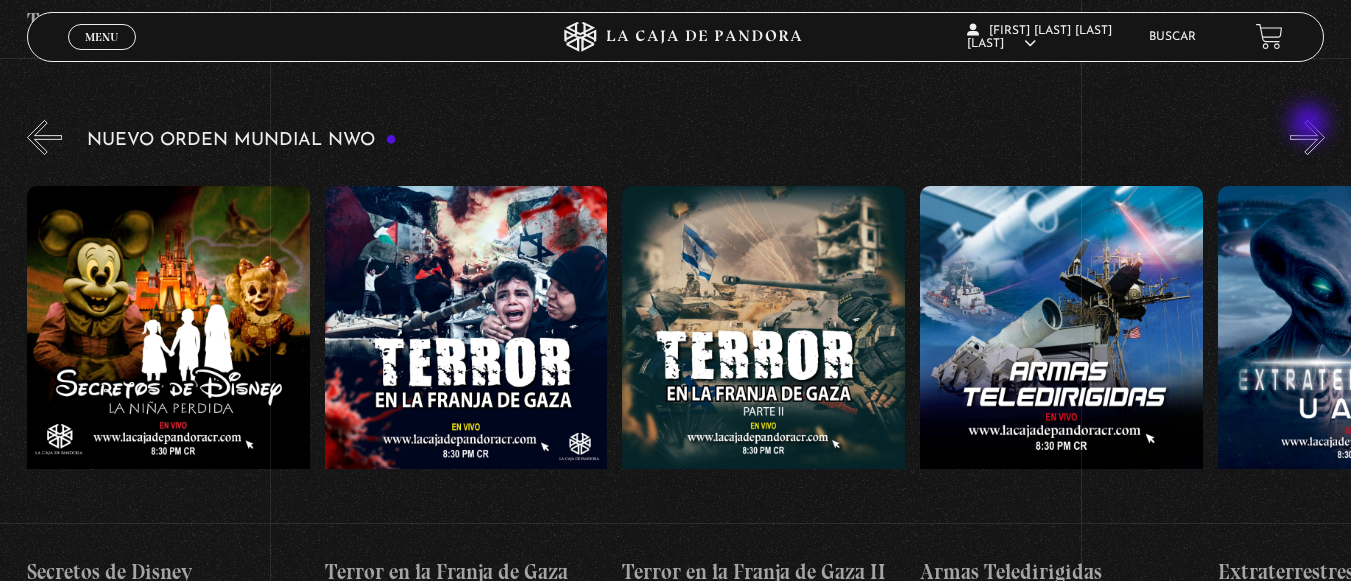 click on "»" at bounding box center (1307, 137) 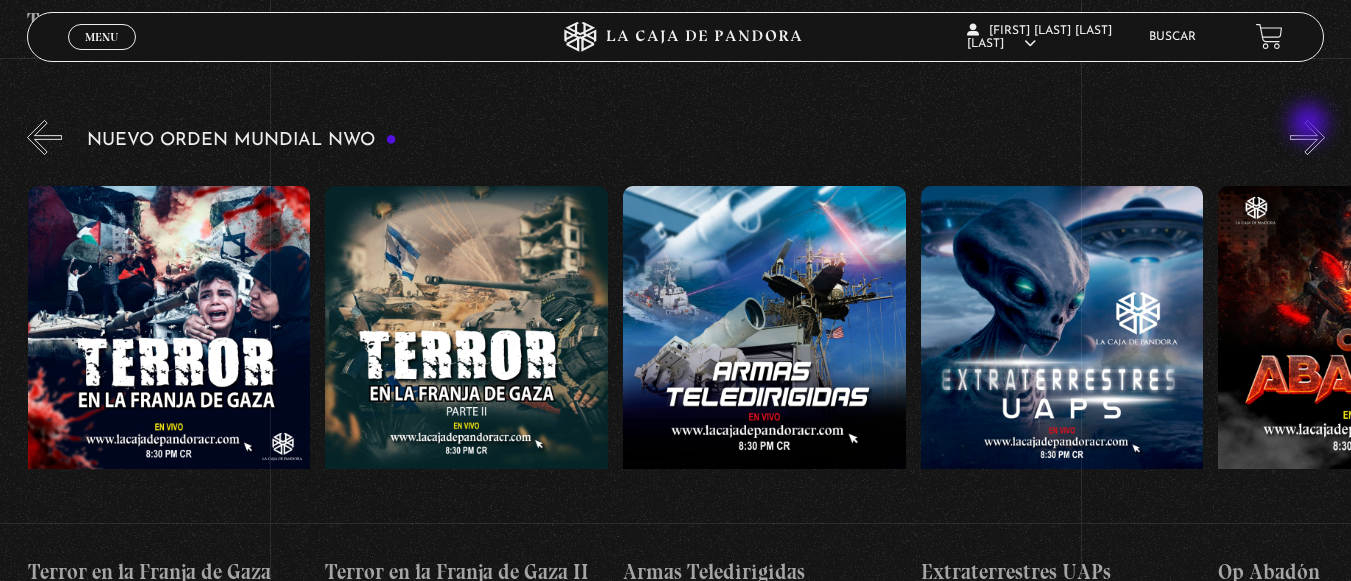 click on "»" at bounding box center [1307, 137] 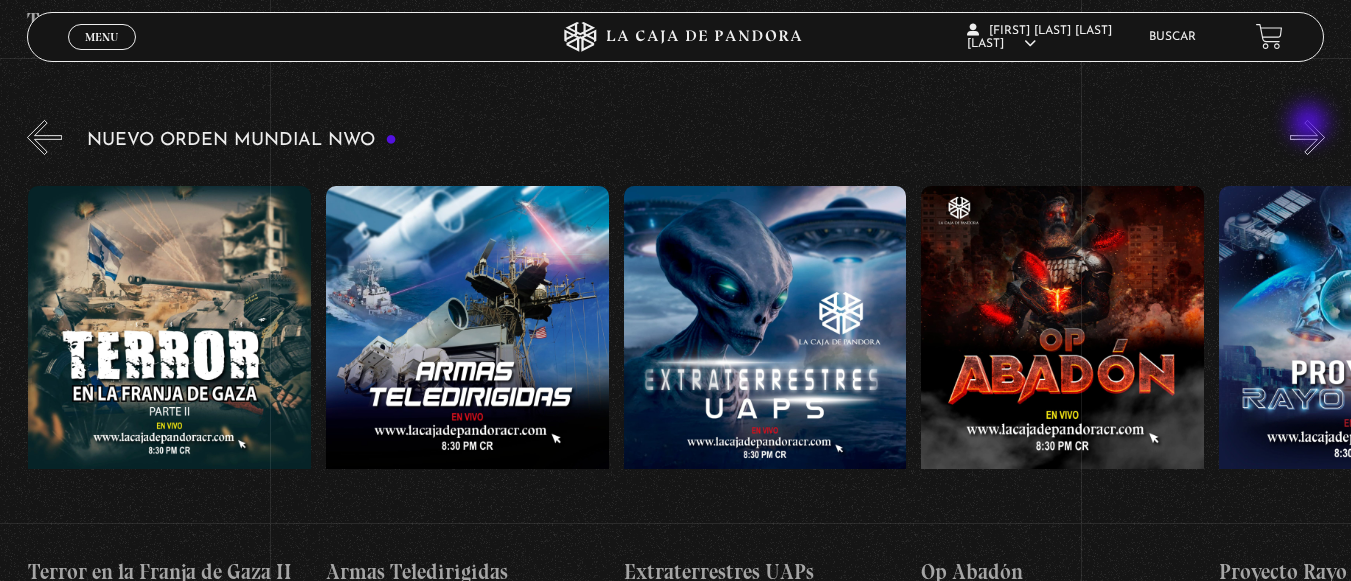 click on "»" at bounding box center (1307, 137) 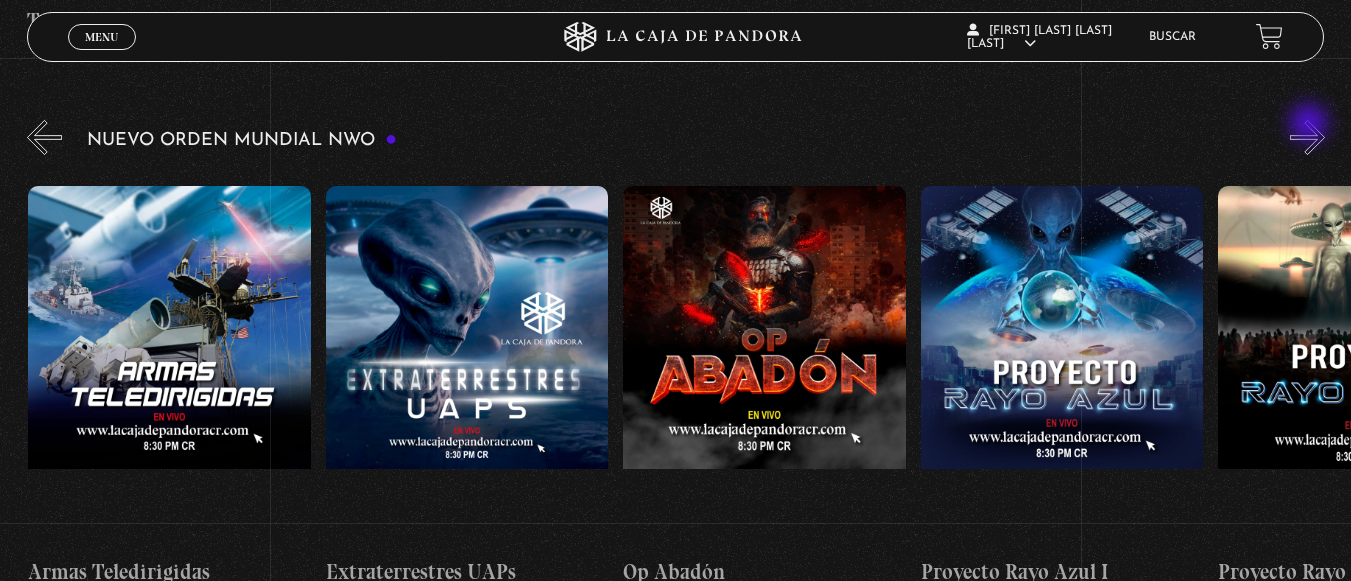 click on "»" at bounding box center (1307, 137) 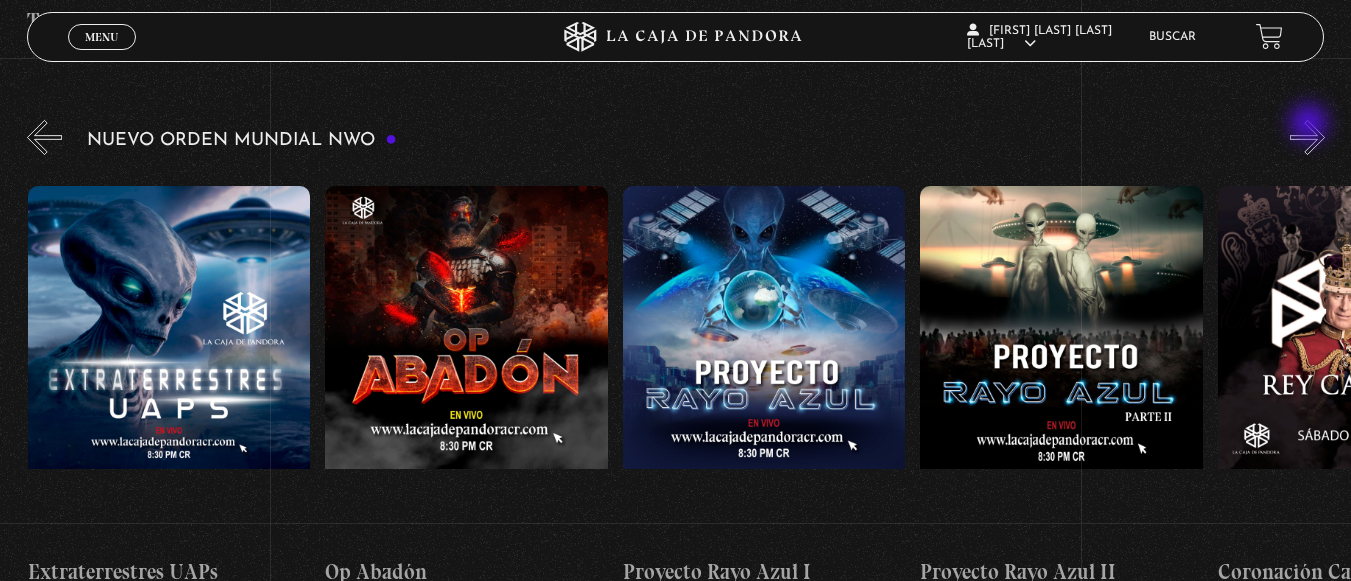 click on "»" at bounding box center (1307, 137) 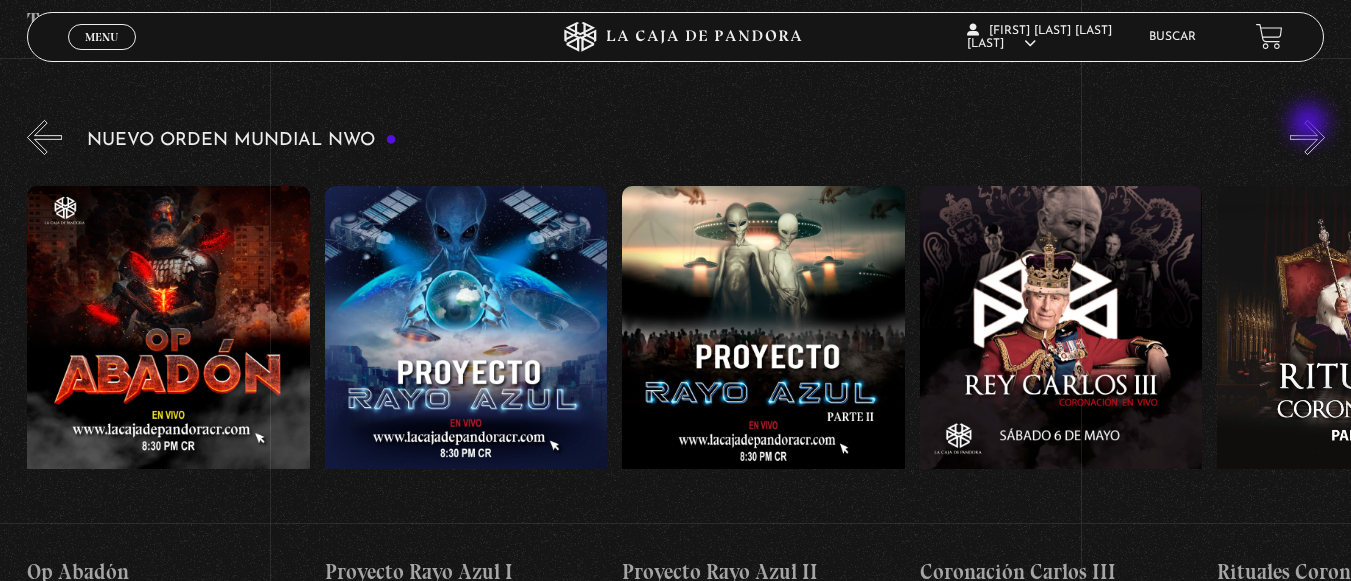 click on "»" at bounding box center (1307, 137) 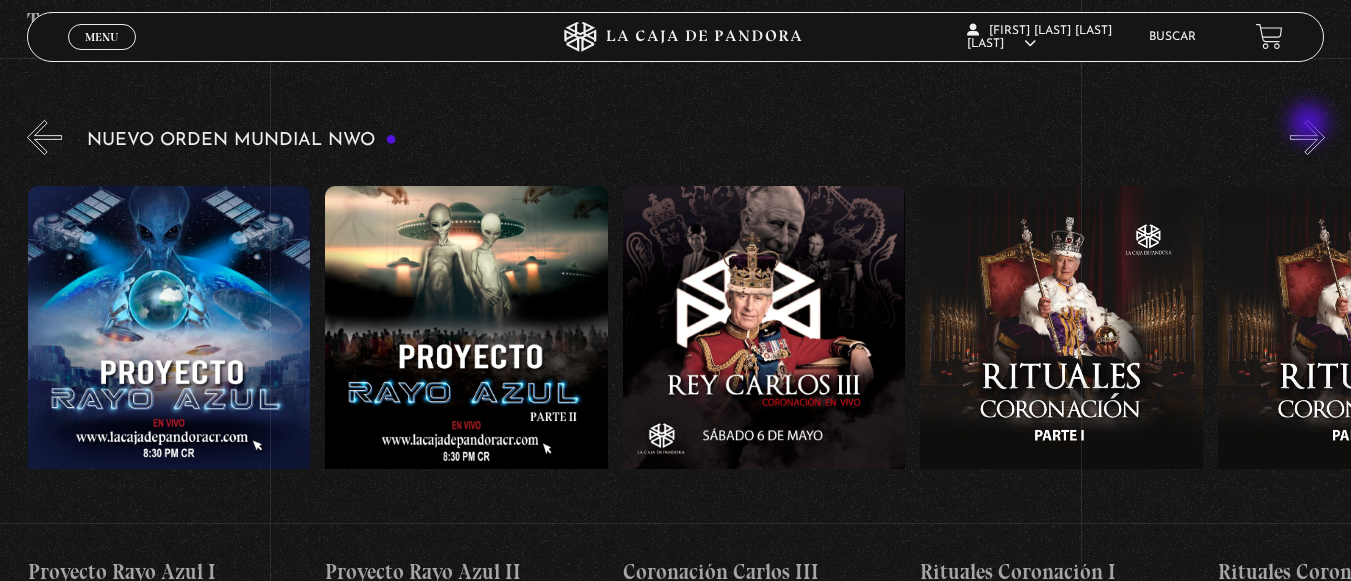 click on "»" at bounding box center [1307, 137] 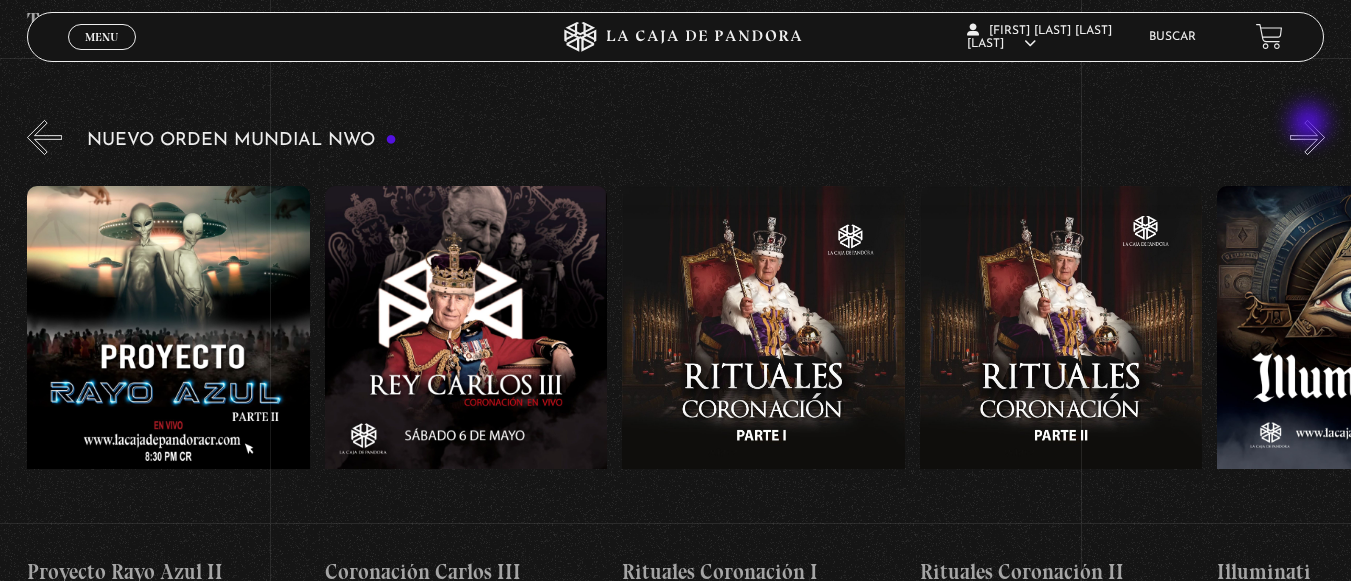 click on "»" at bounding box center (1307, 137) 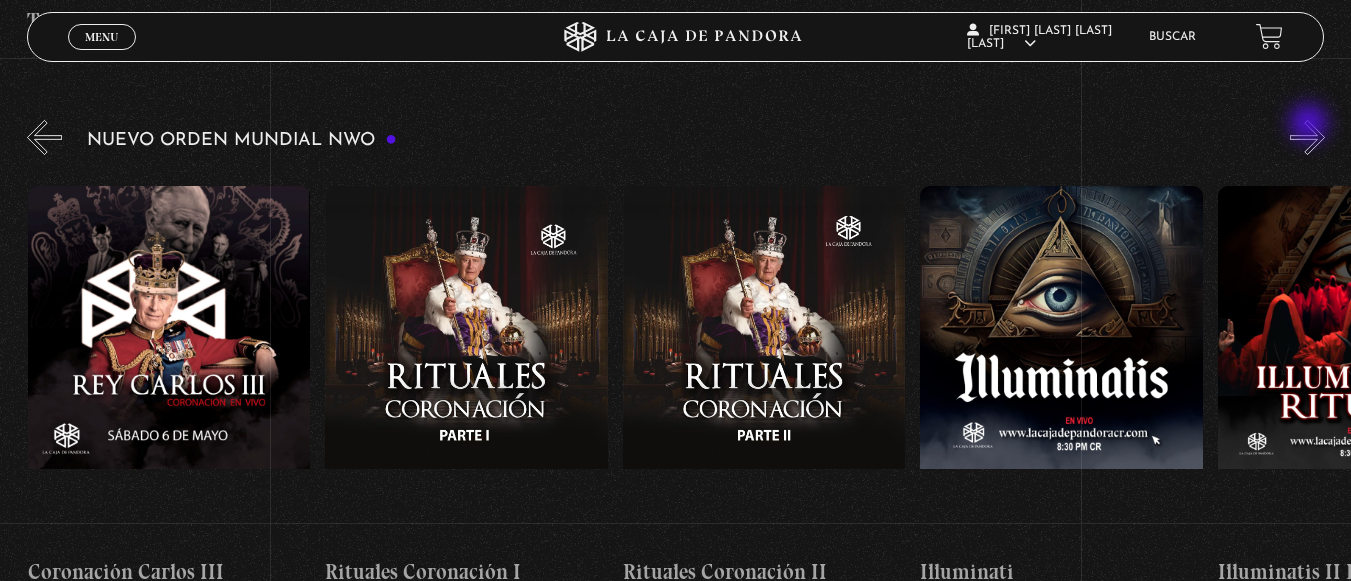 click on "»" at bounding box center (1307, 137) 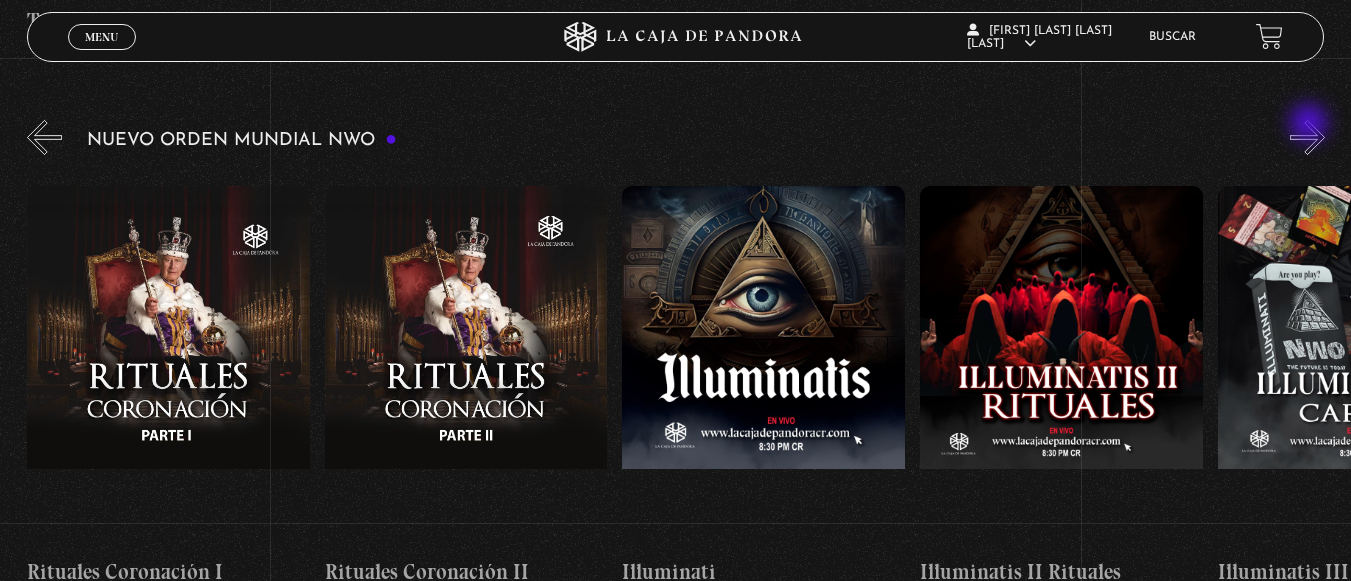 click on "»" at bounding box center (1307, 137) 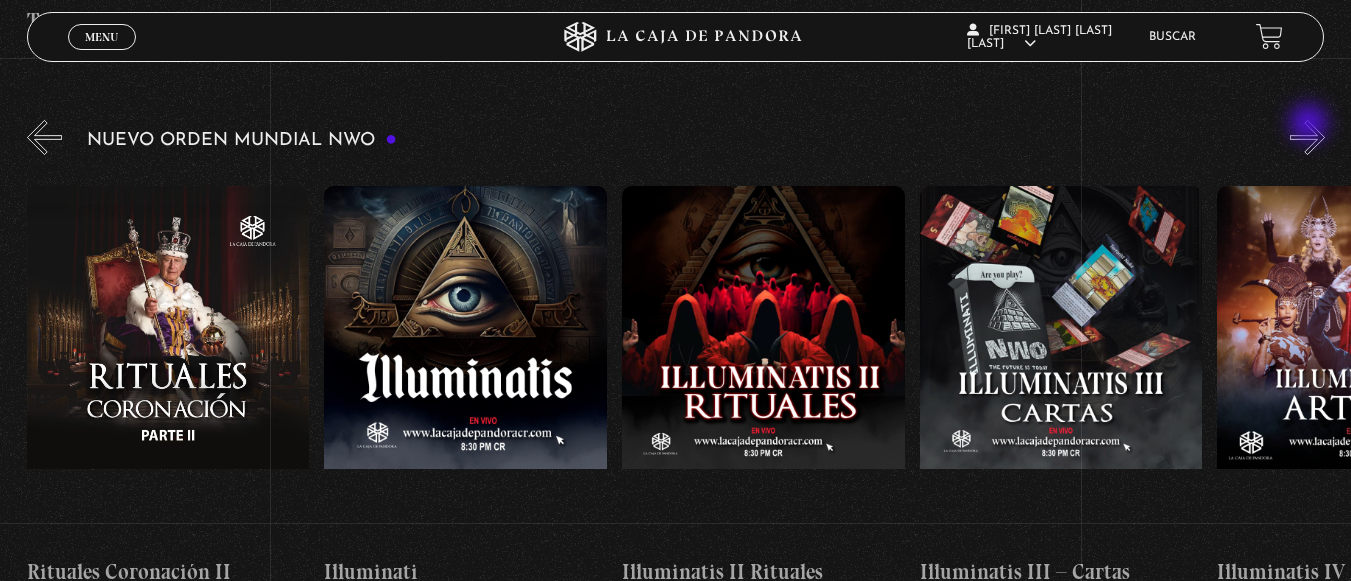 click on "»" at bounding box center (1307, 137) 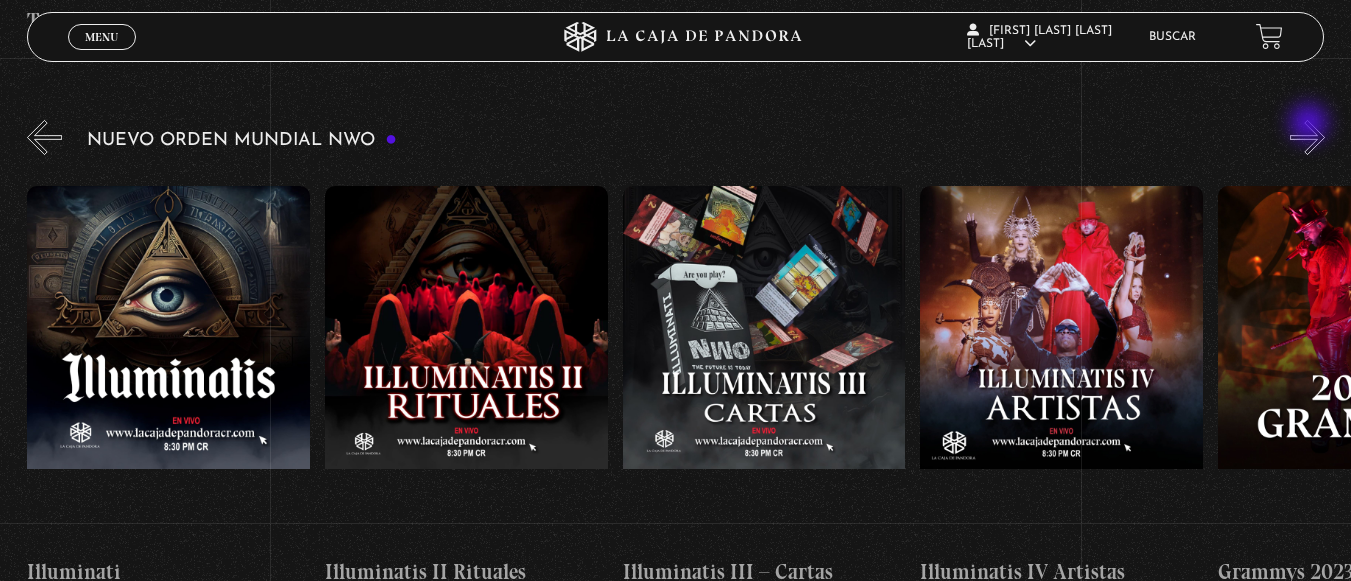 click on "»" at bounding box center [1307, 137] 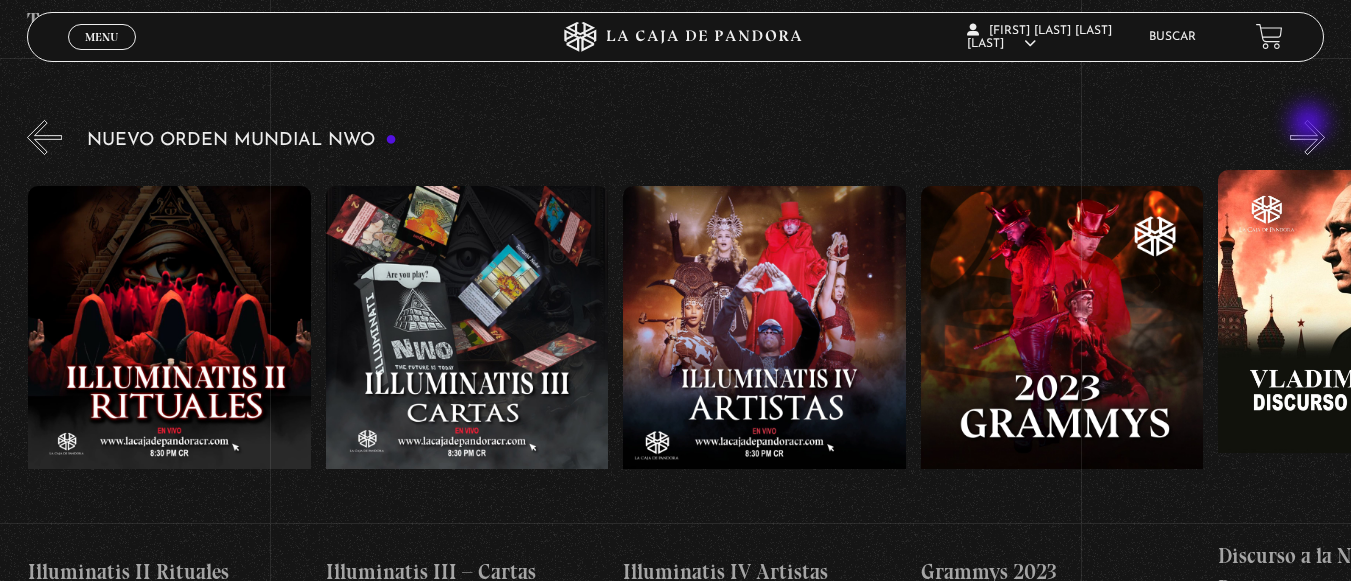 scroll, scrollTop: 0, scrollLeft: 9522, axis: horizontal 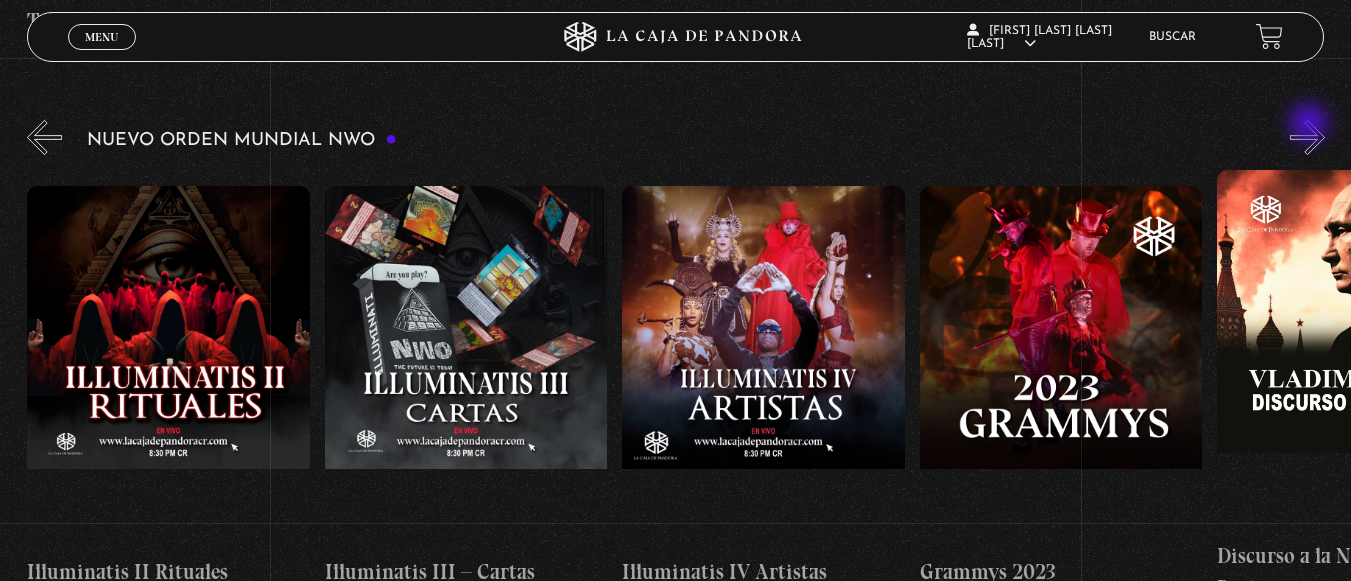 click on "»" at bounding box center (1307, 137) 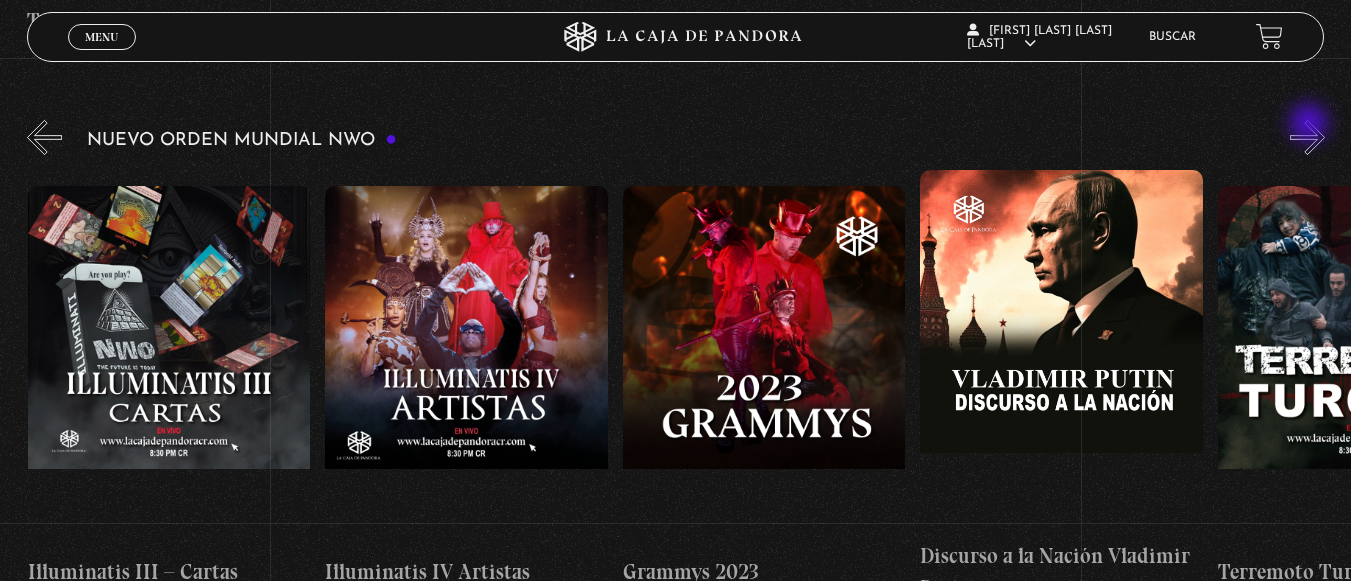 click on "»" at bounding box center [1307, 137] 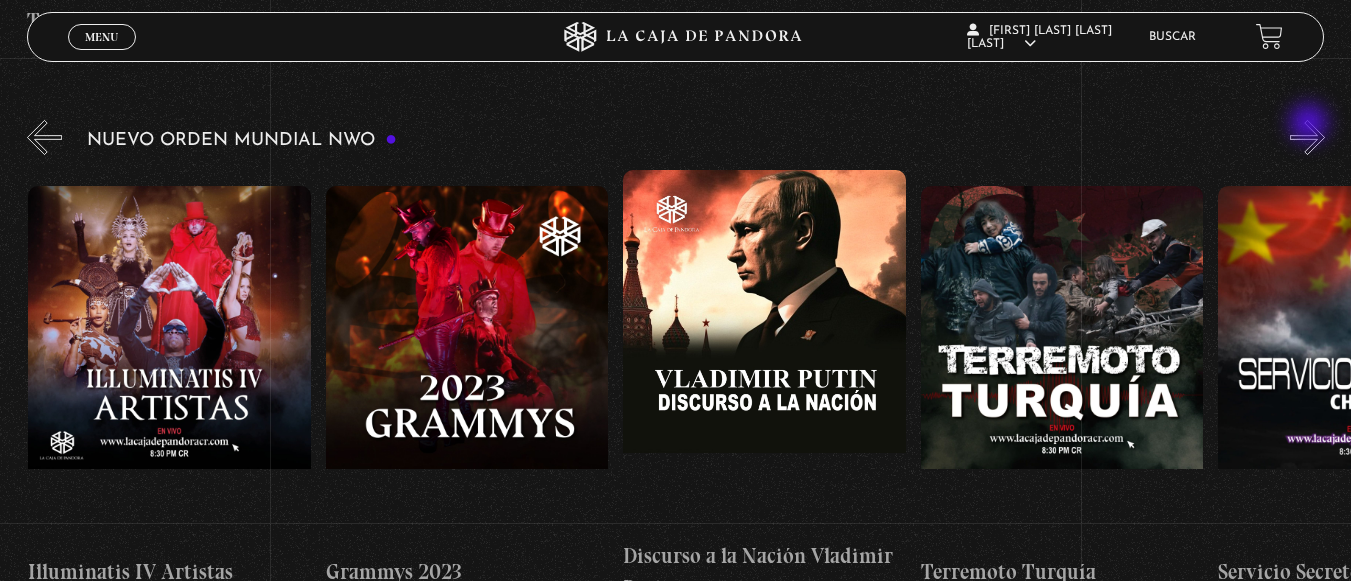 click on "»" at bounding box center (1307, 137) 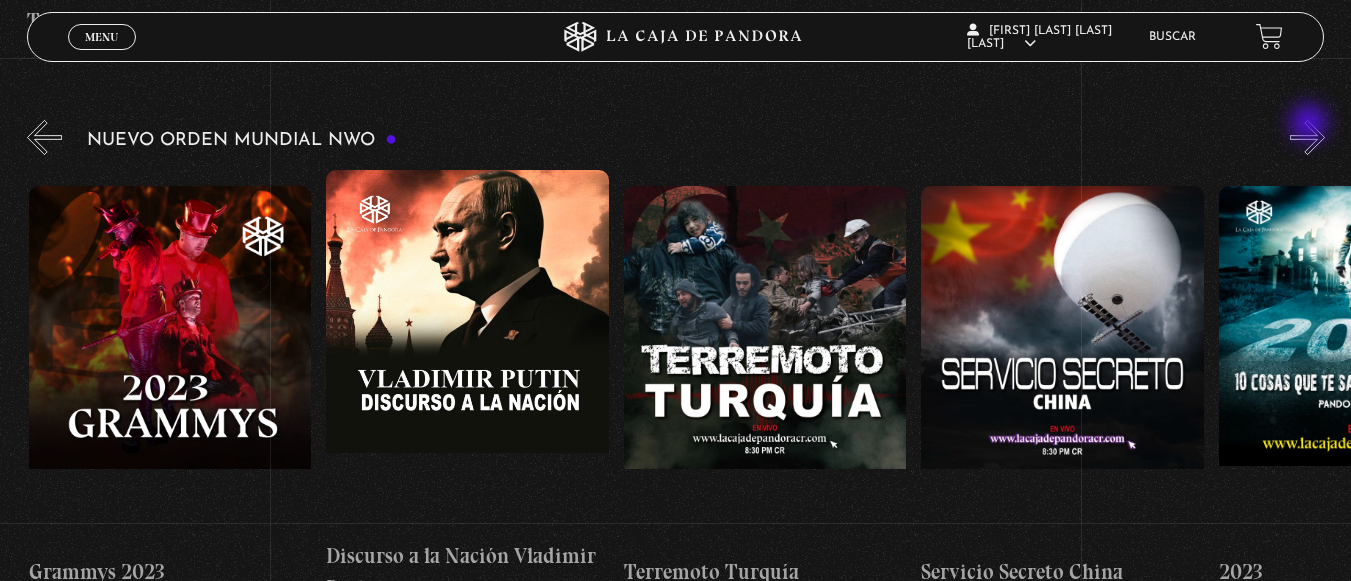 click on "»" at bounding box center [1307, 137] 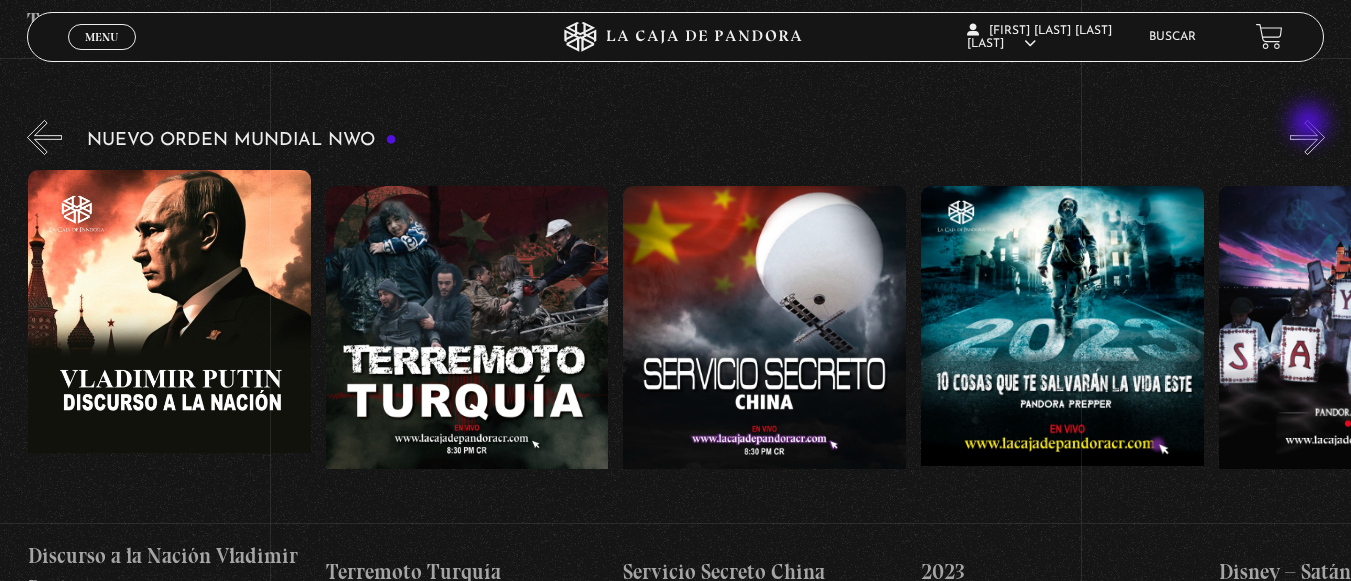 click on "»" at bounding box center (1307, 137) 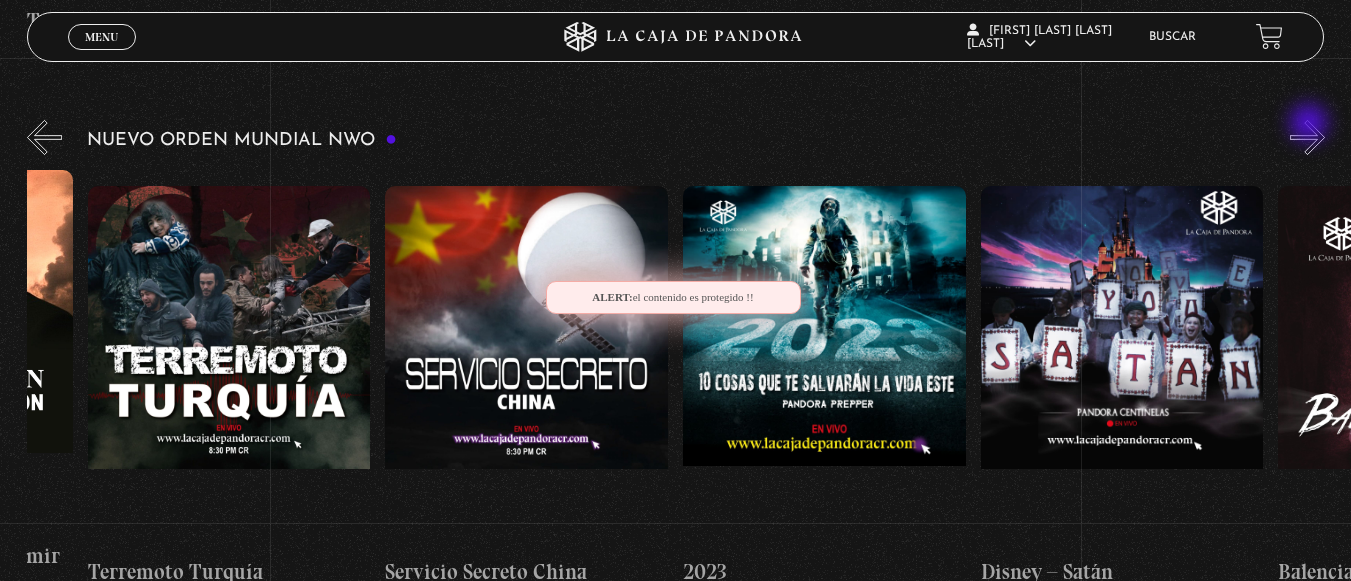 click on "»" at bounding box center (1307, 137) 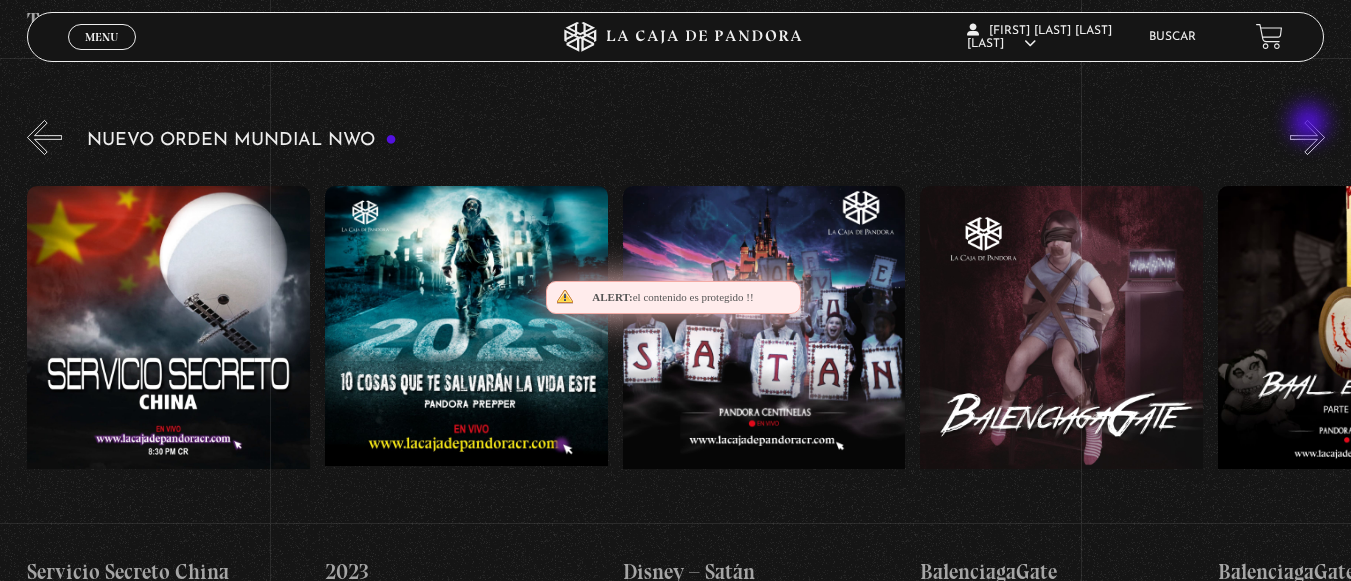 click on "»" at bounding box center [1307, 137] 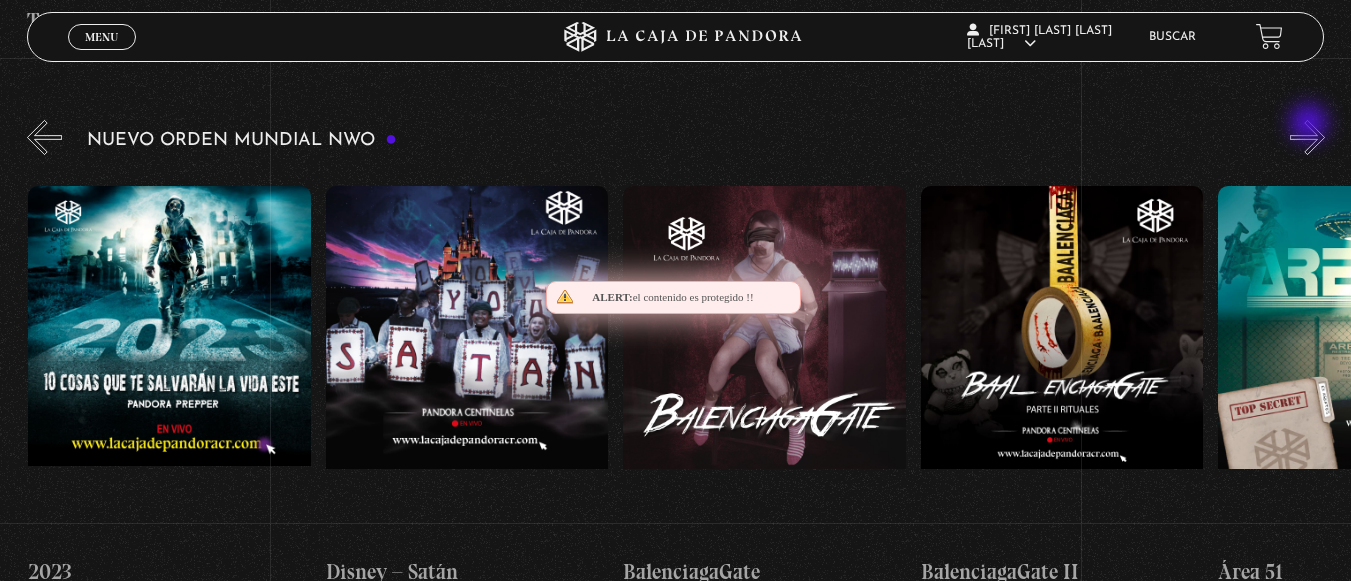 click on "»" at bounding box center (1307, 137) 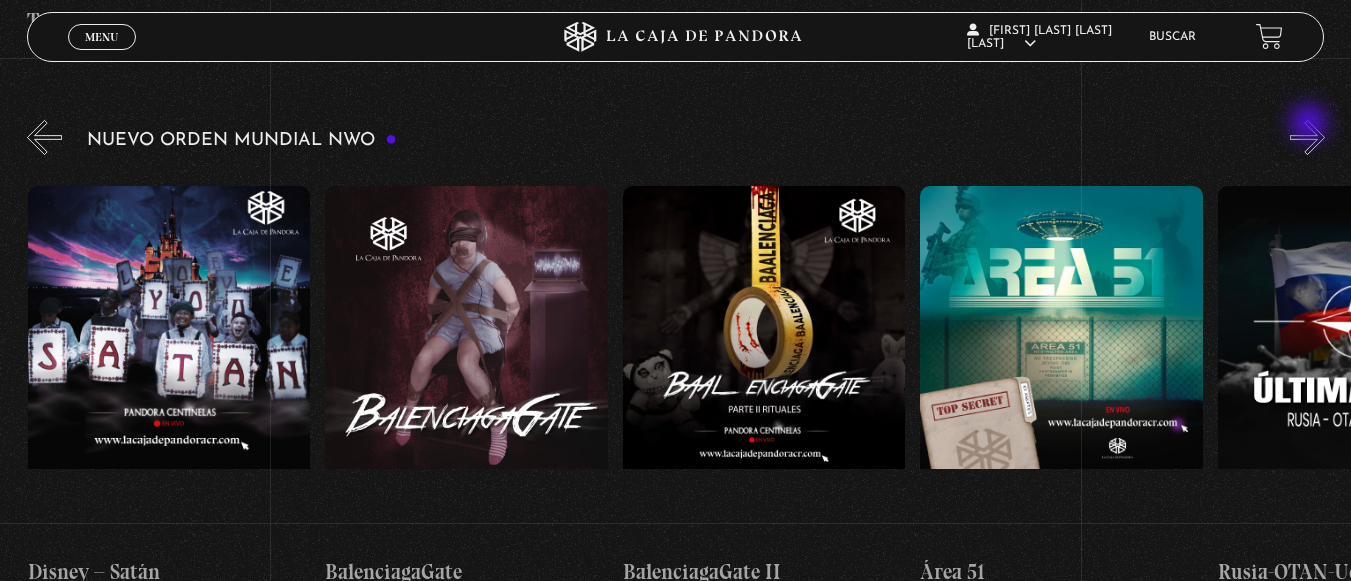 click on "»" at bounding box center (1307, 137) 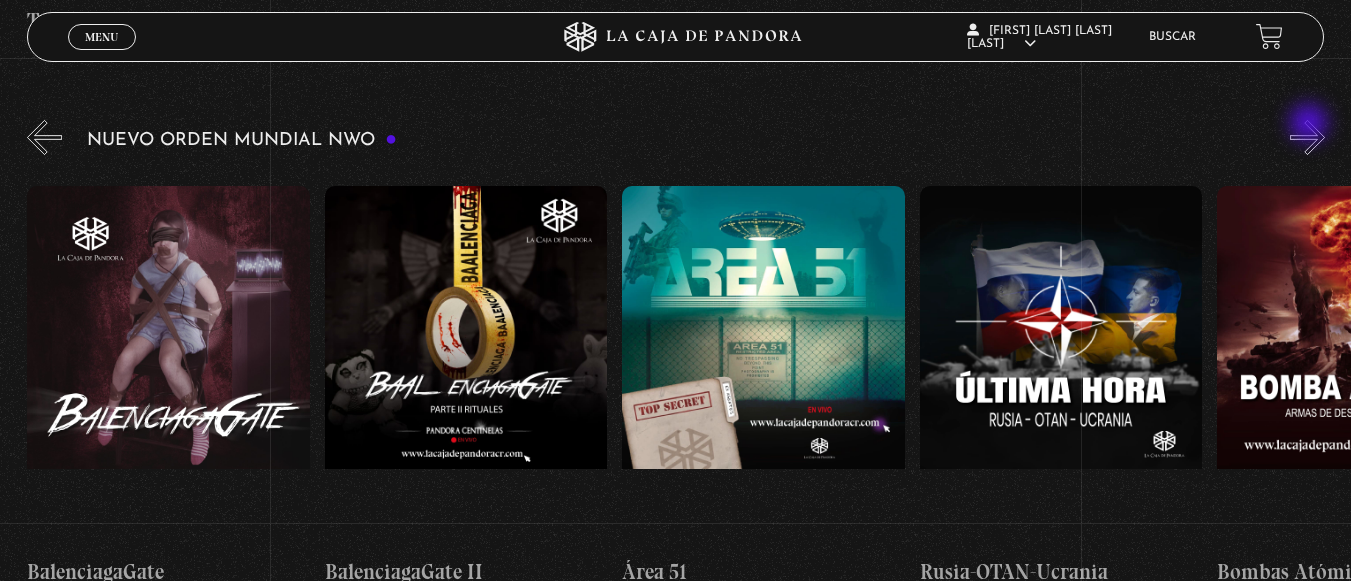 click on "»" at bounding box center [1307, 137] 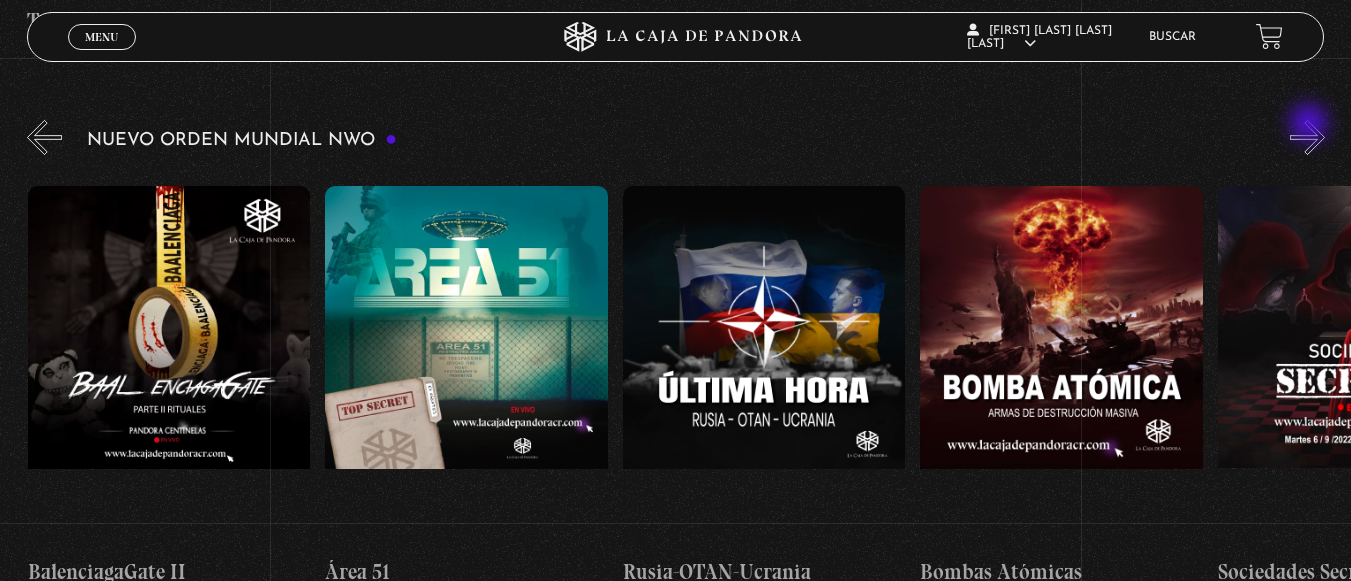 click on "»" at bounding box center (1307, 137) 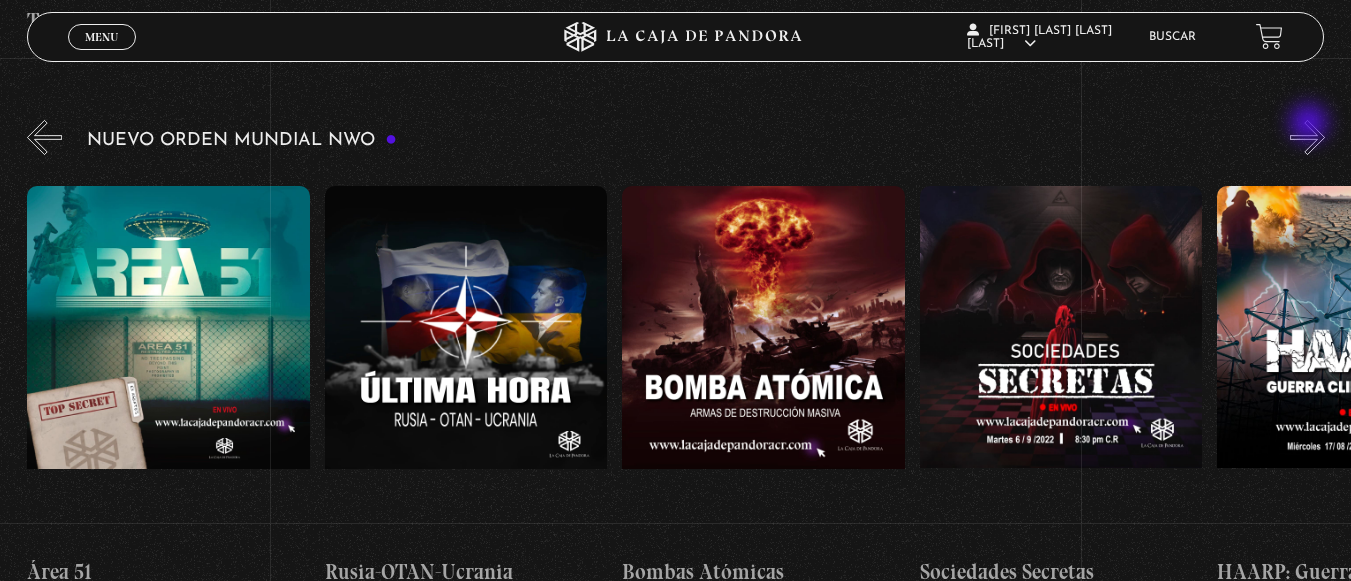 click on "»" at bounding box center [1307, 137] 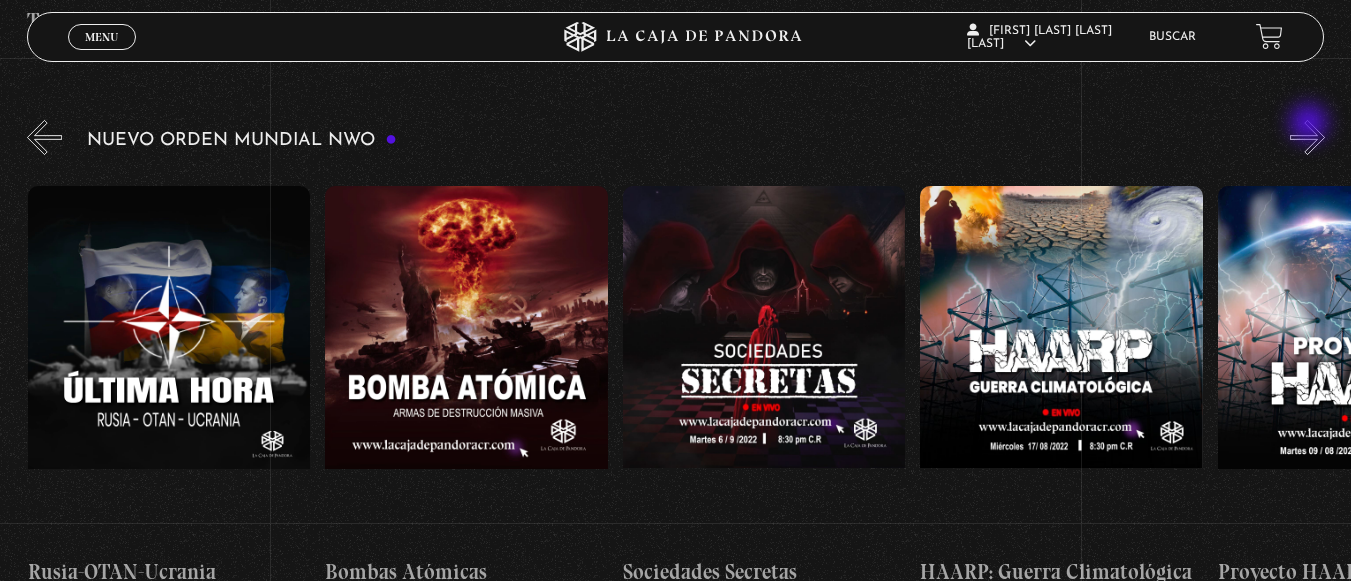 click on "»" at bounding box center (1307, 137) 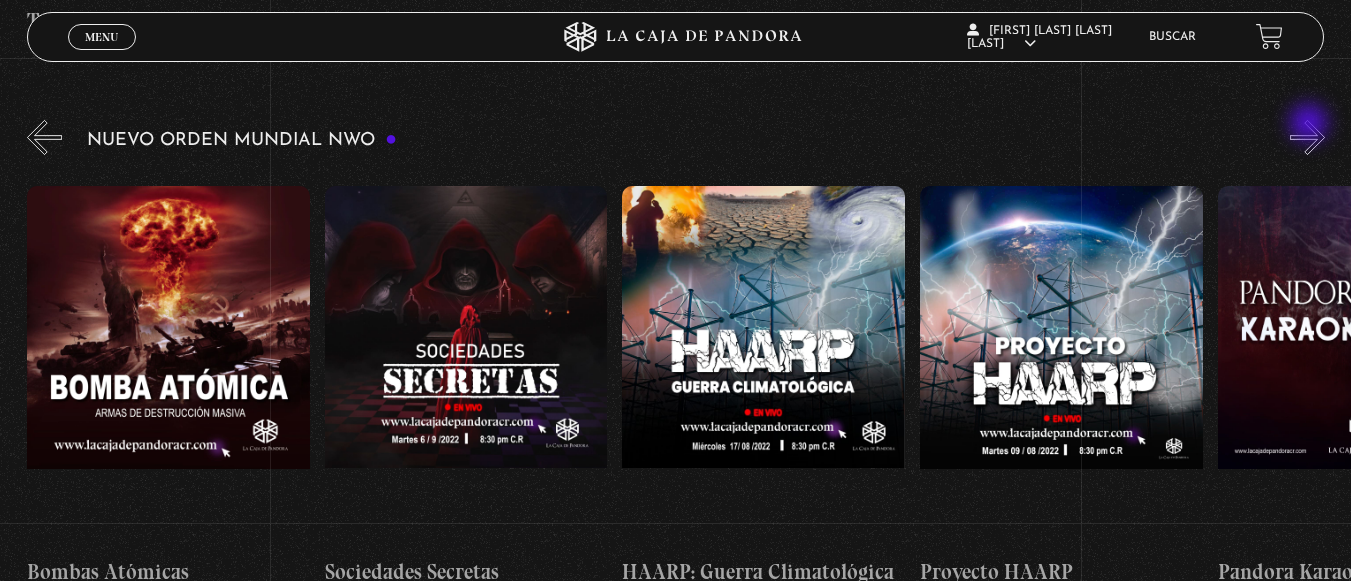 click on "»" at bounding box center (1307, 137) 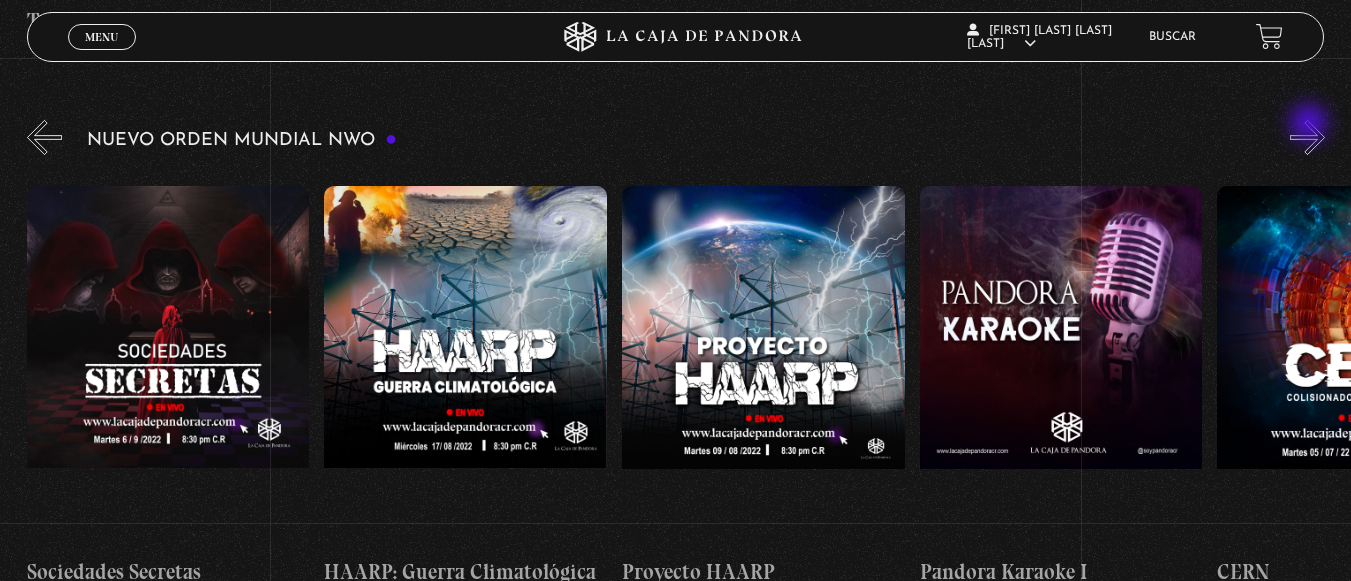 click on "»" at bounding box center [1307, 137] 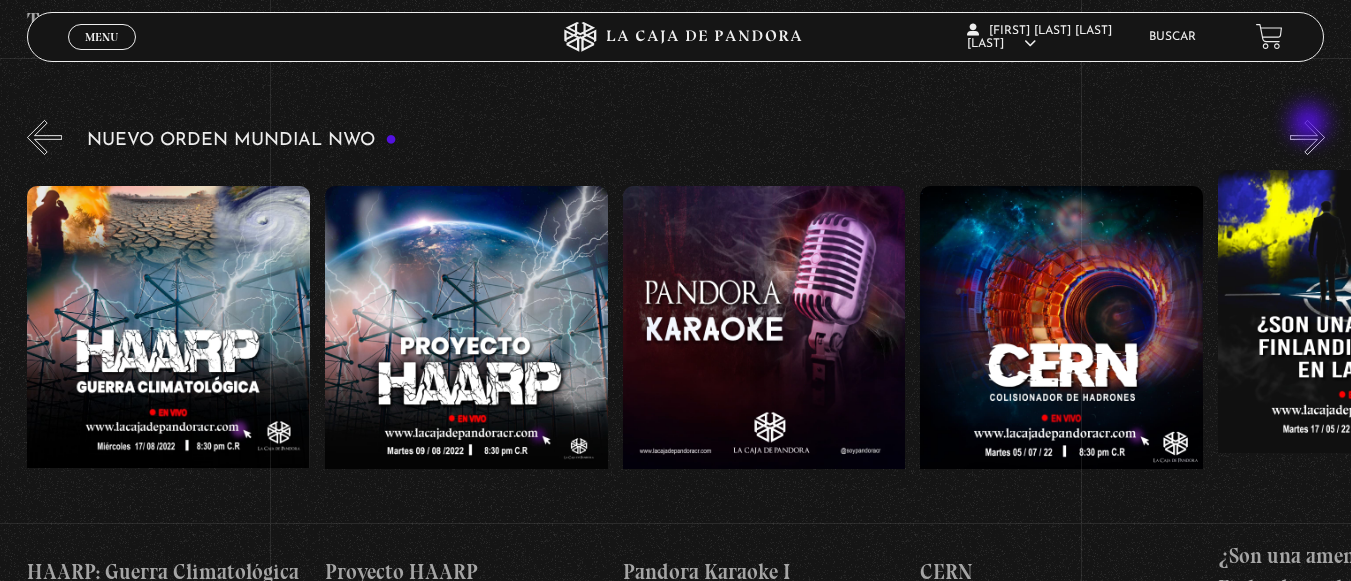 click on "»" at bounding box center (1307, 137) 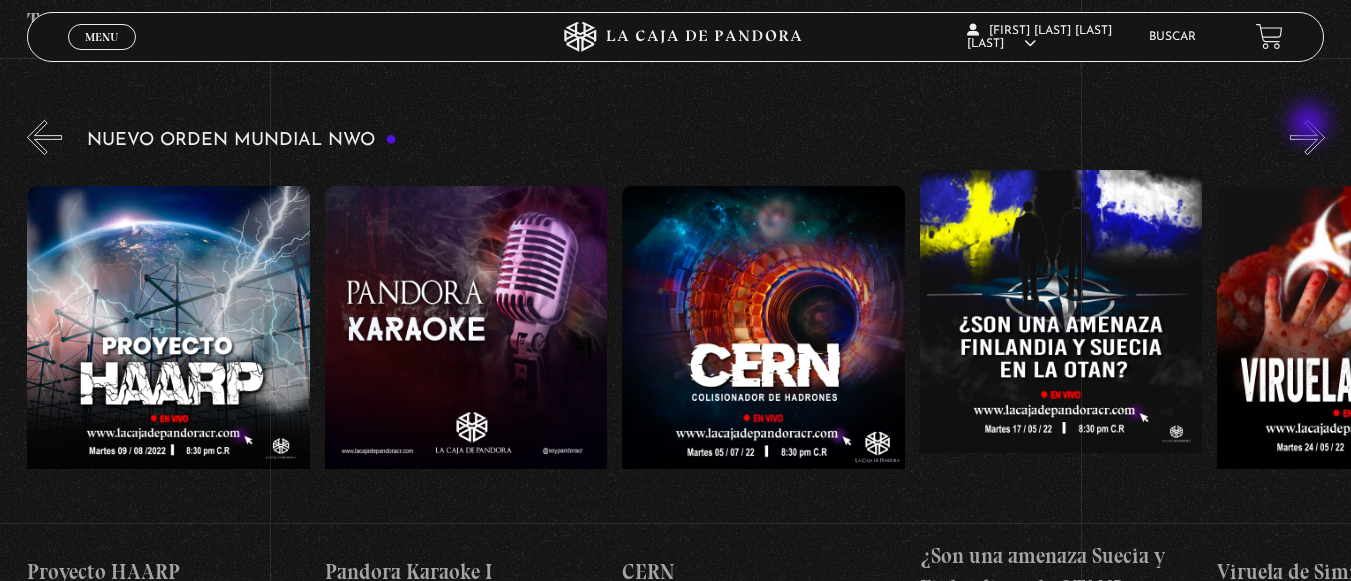 click on "»" at bounding box center (1307, 137) 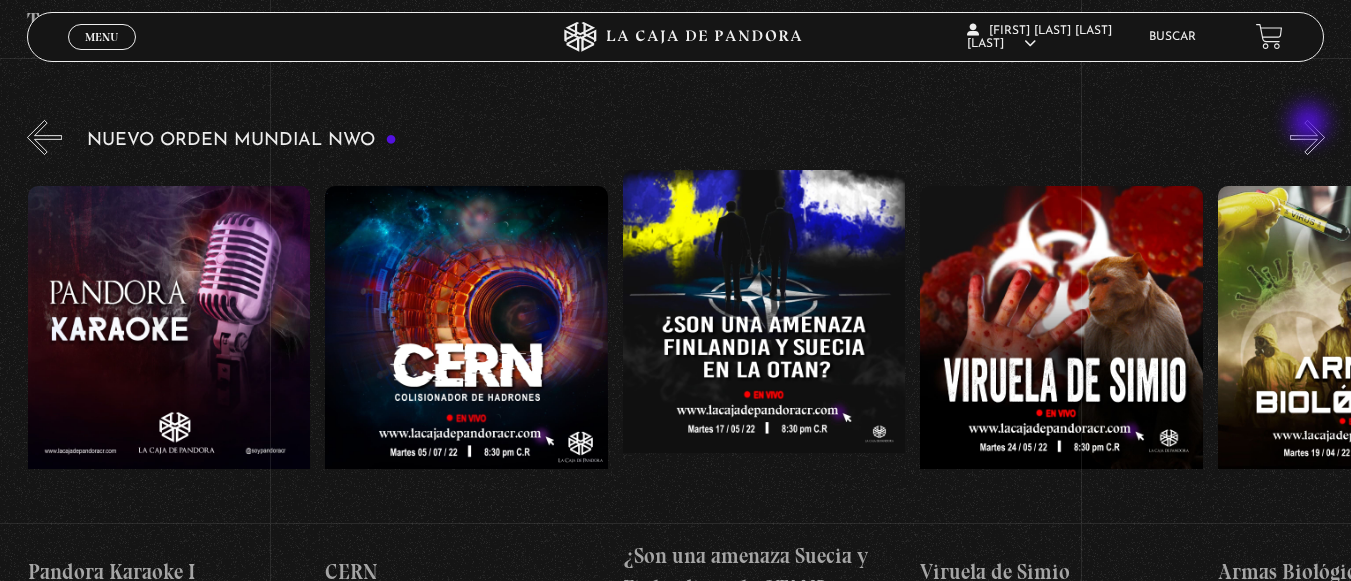 click on "»" at bounding box center [1307, 137] 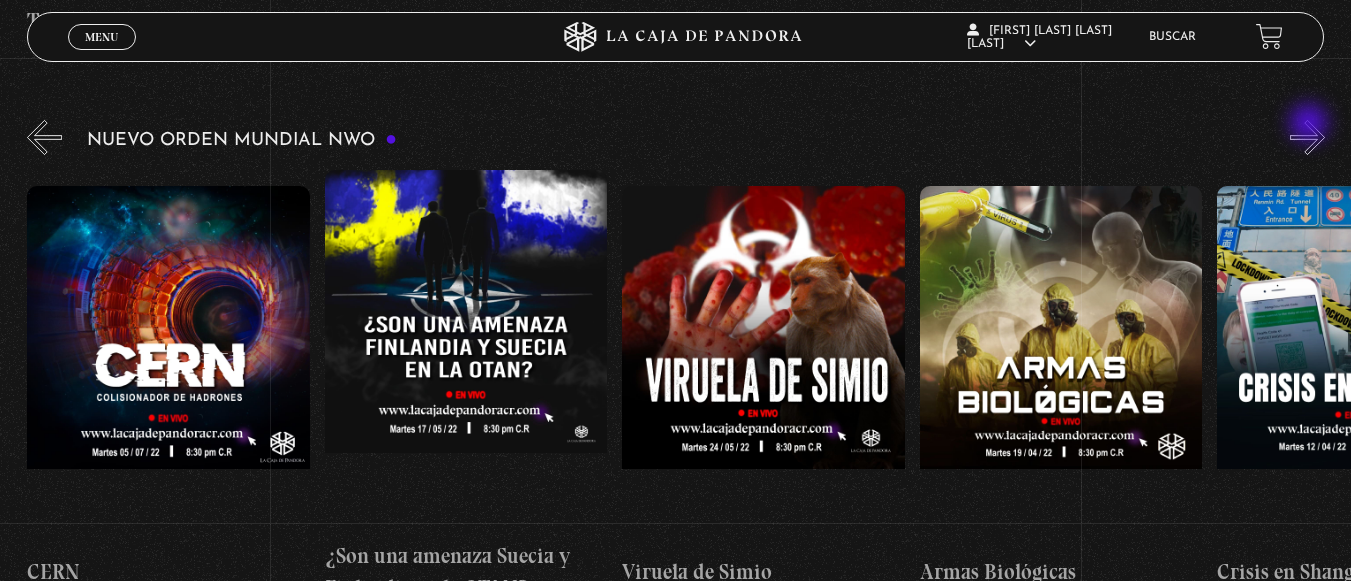 click on "»" at bounding box center [1307, 137] 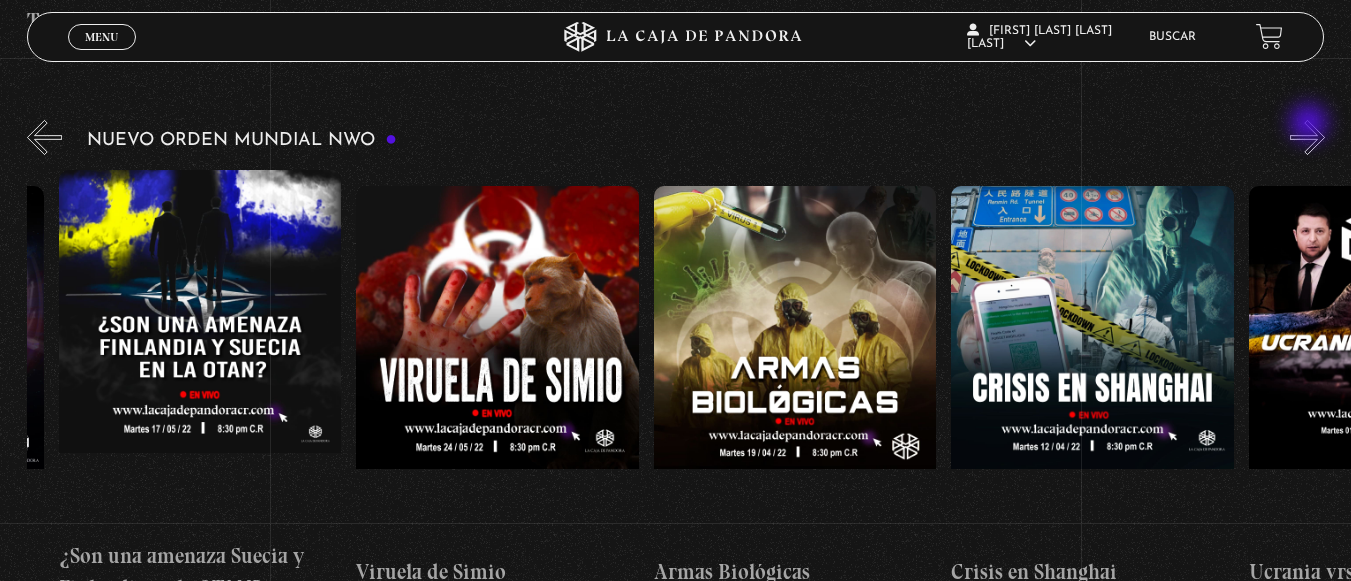 scroll, scrollTop: 0, scrollLeft: 15175, axis: horizontal 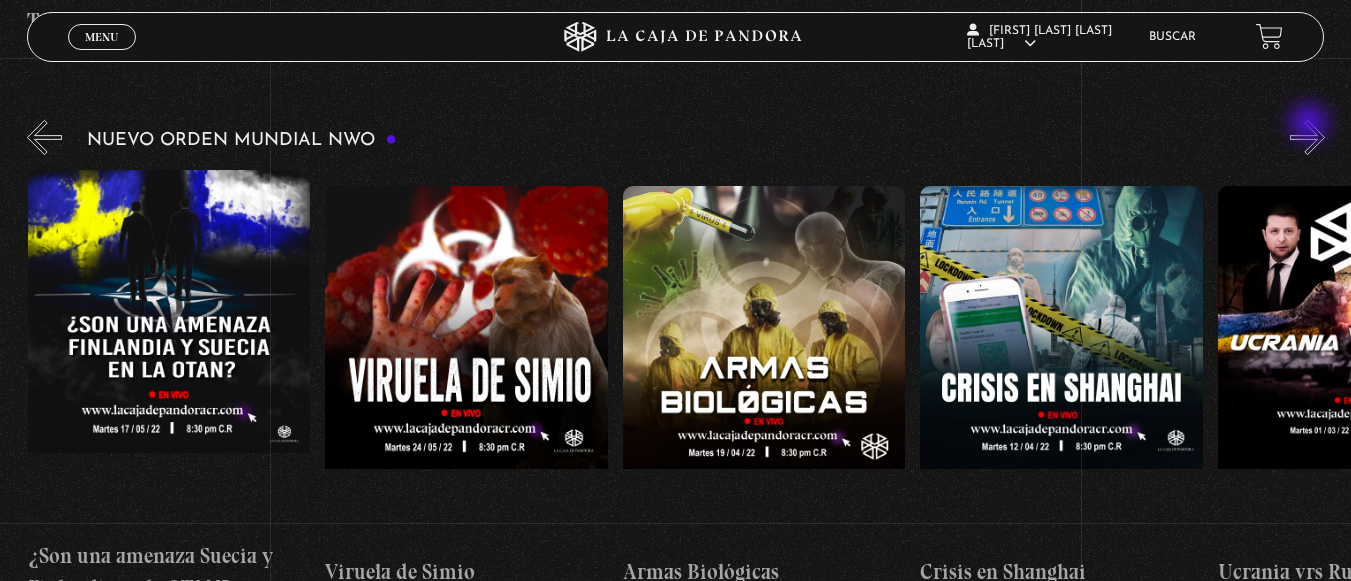 click on "»" at bounding box center (1307, 137) 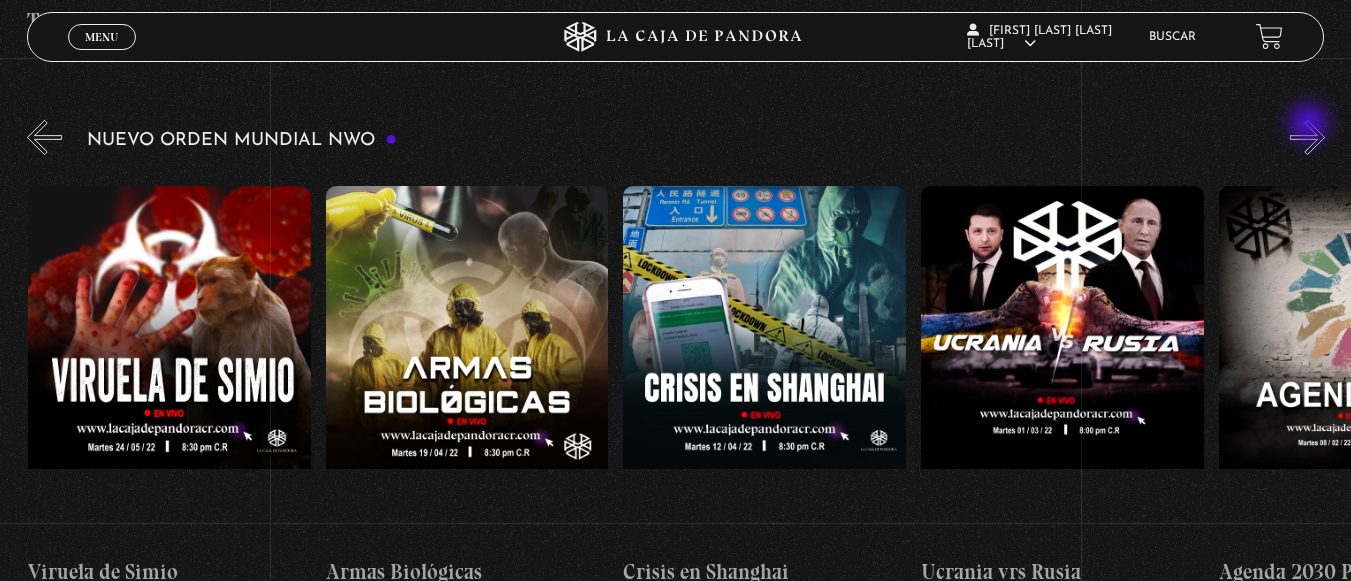 scroll, scrollTop: 0, scrollLeft: 15473, axis: horizontal 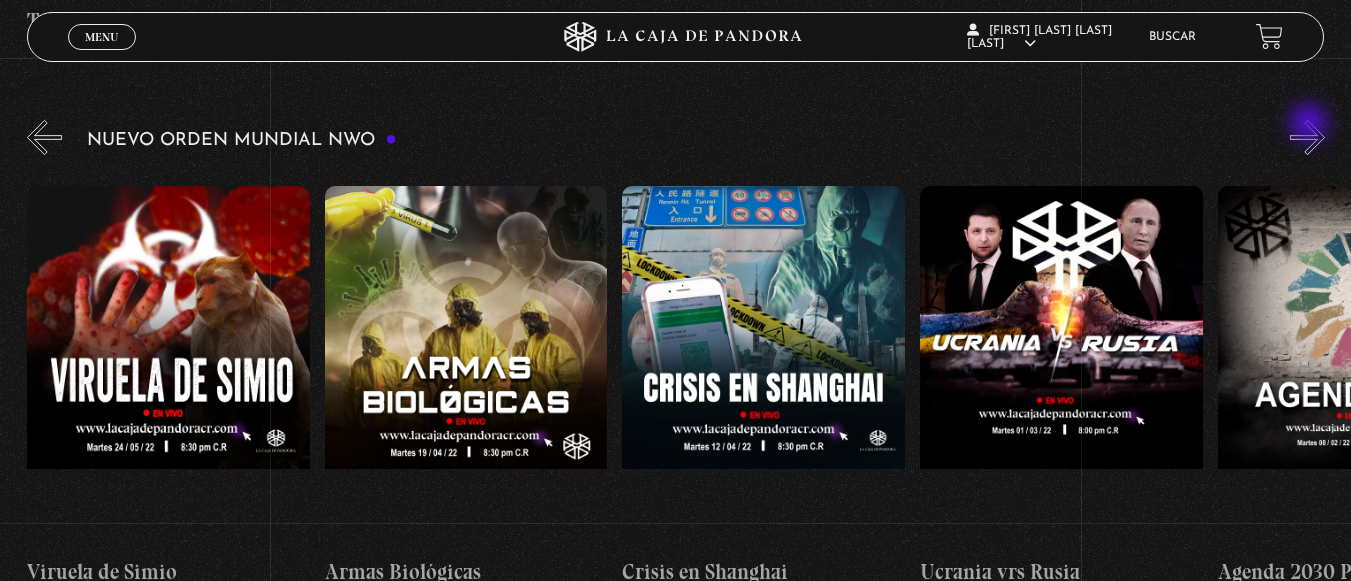 click on "»" at bounding box center [1307, 137] 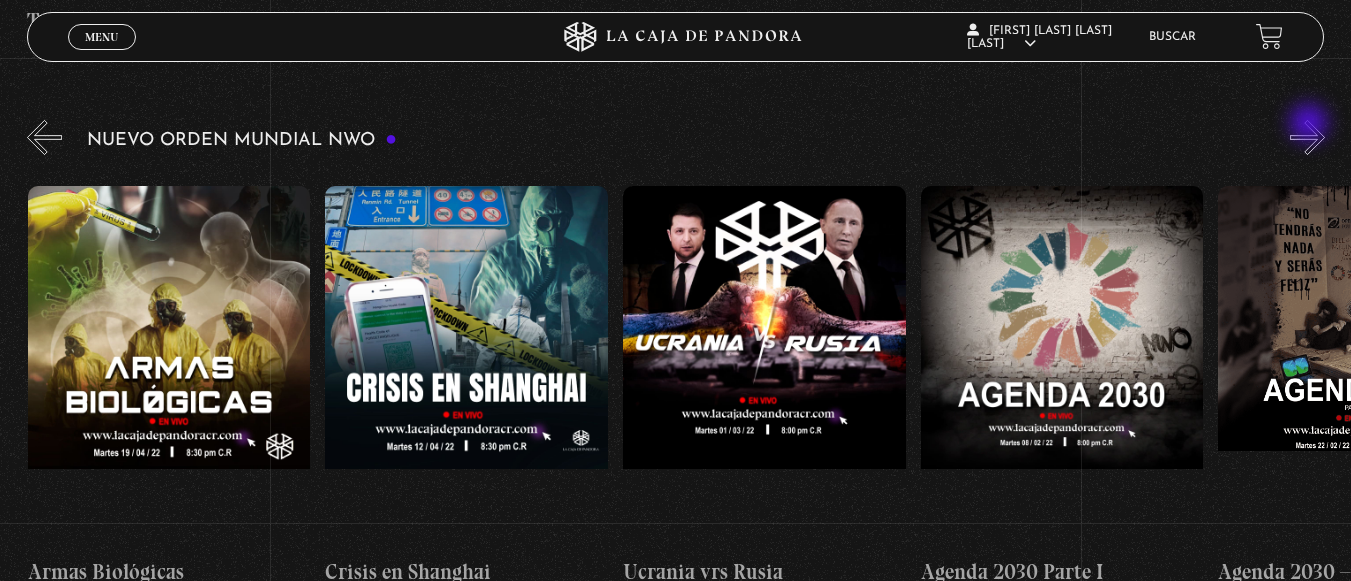 click on "»" at bounding box center [1307, 137] 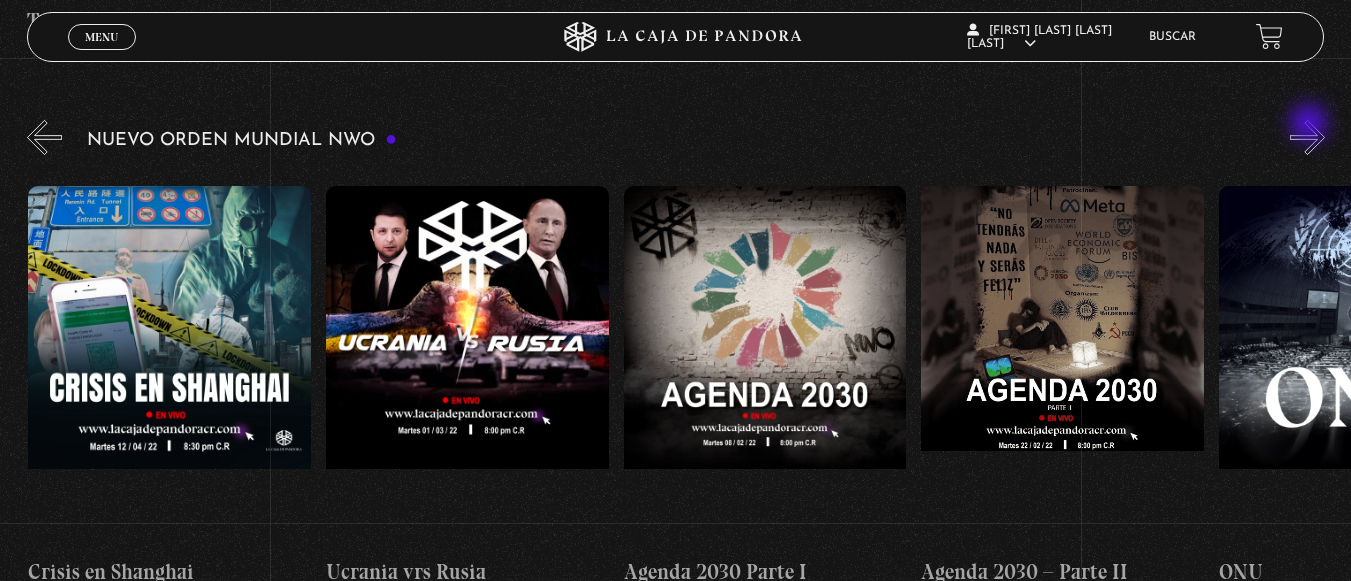 click on "»" at bounding box center (1307, 137) 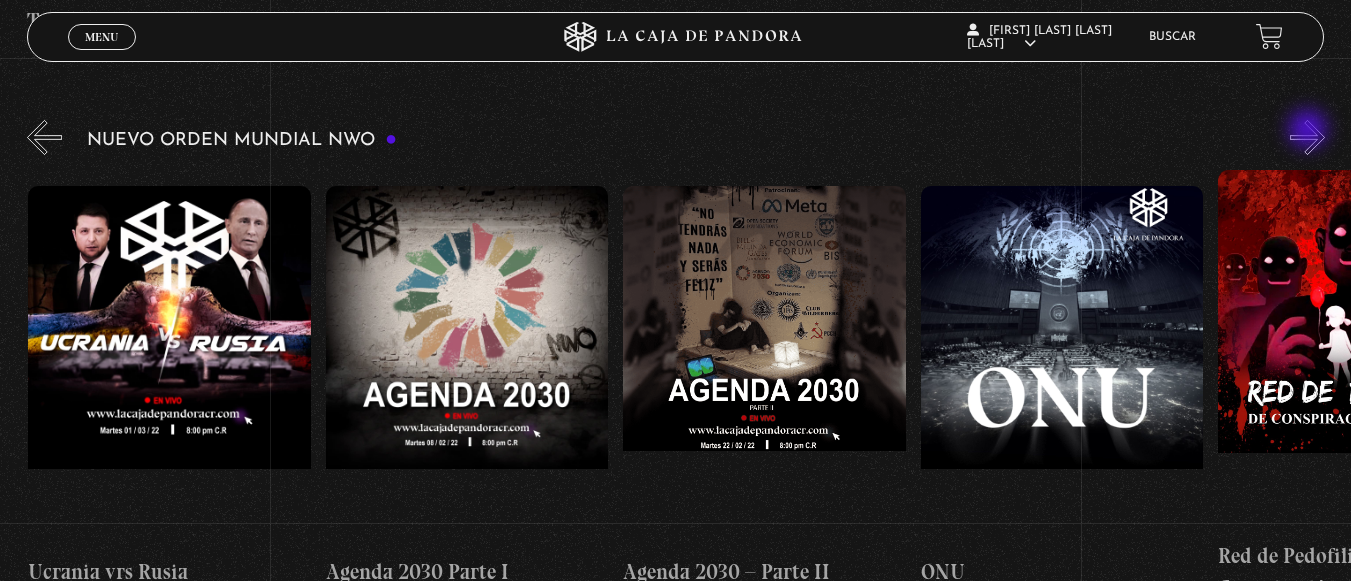 click on "»" at bounding box center (1307, 137) 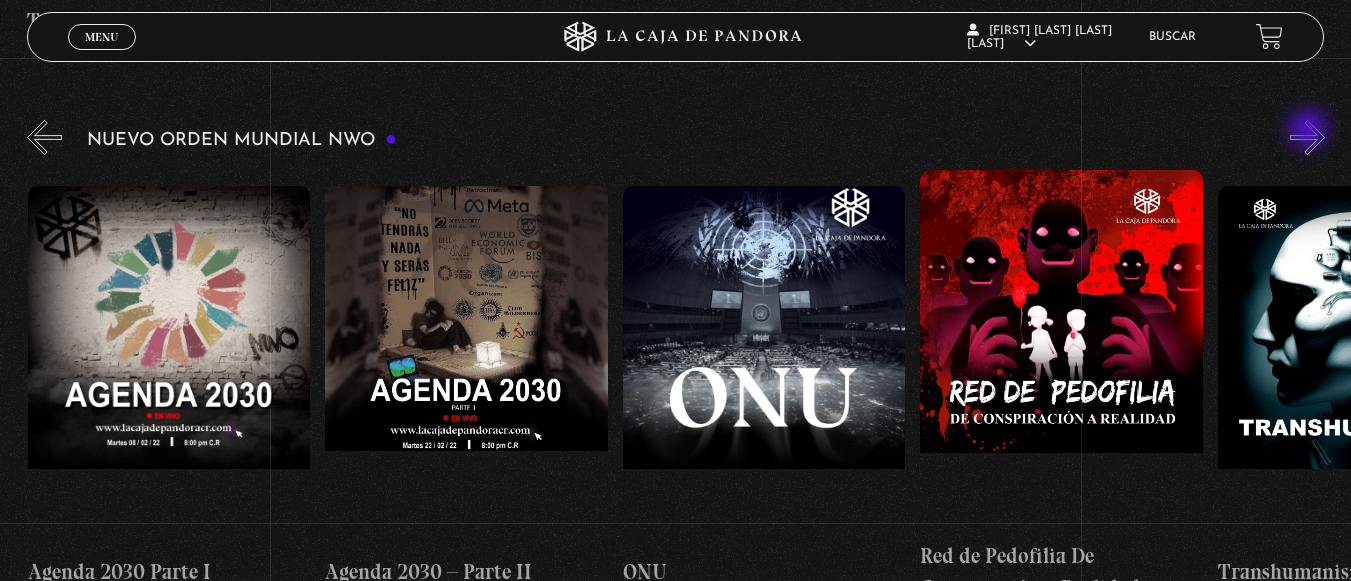 click on "»" at bounding box center (1307, 137) 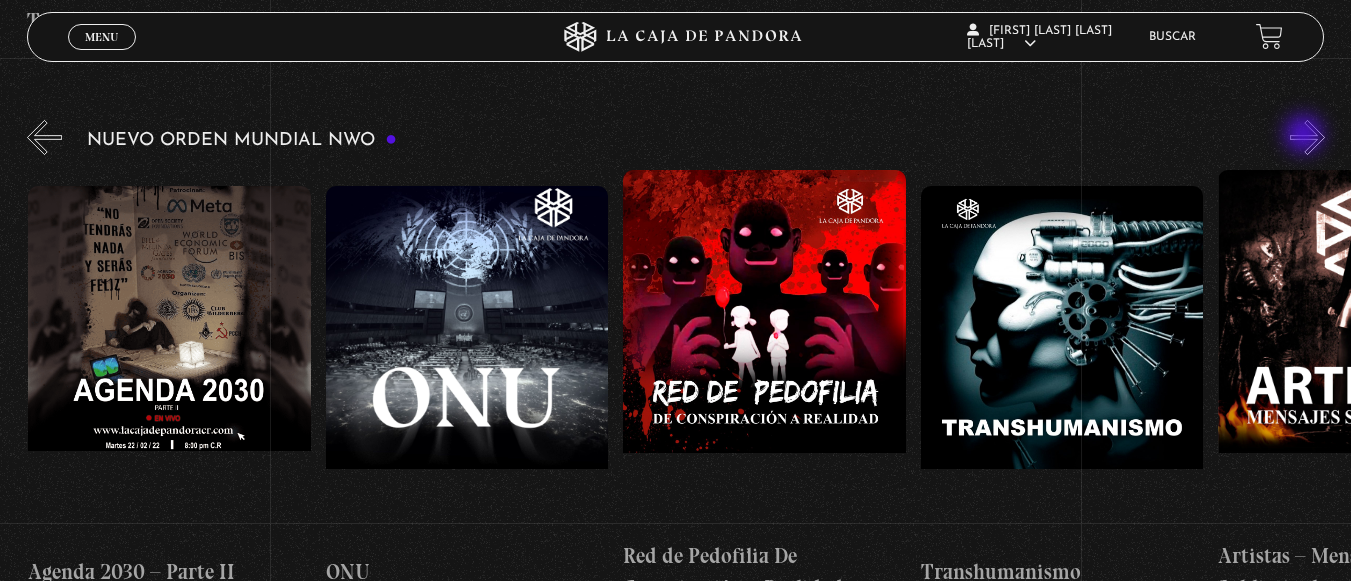 scroll, scrollTop: 0, scrollLeft: 16961, axis: horizontal 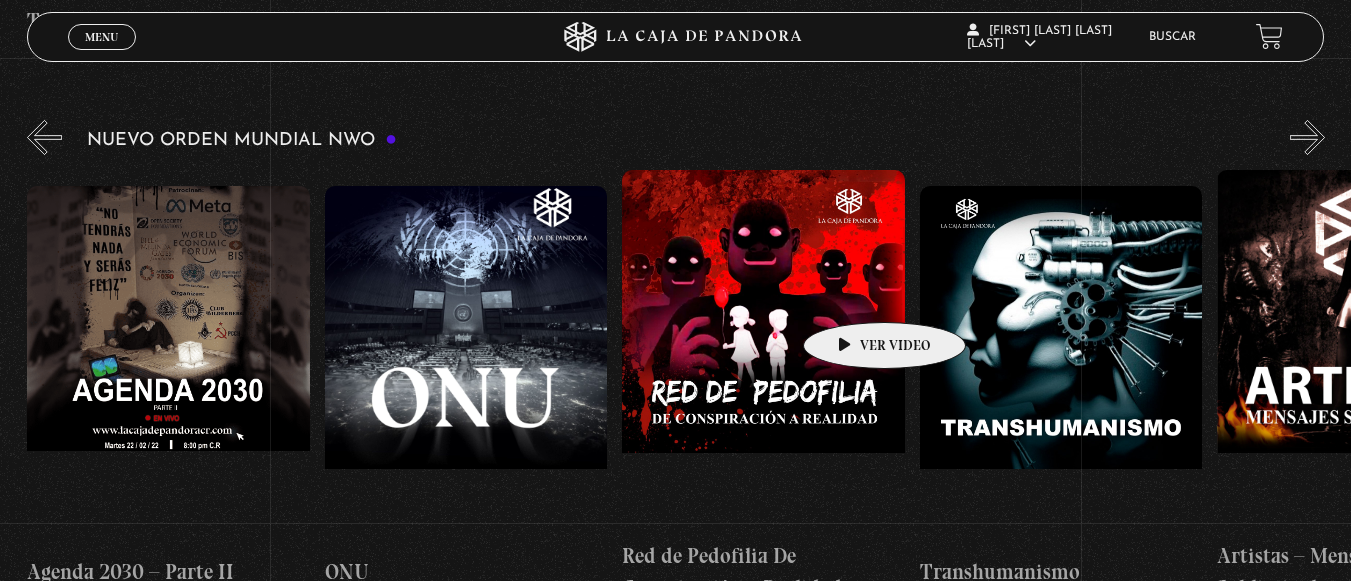 click at bounding box center (763, 350) 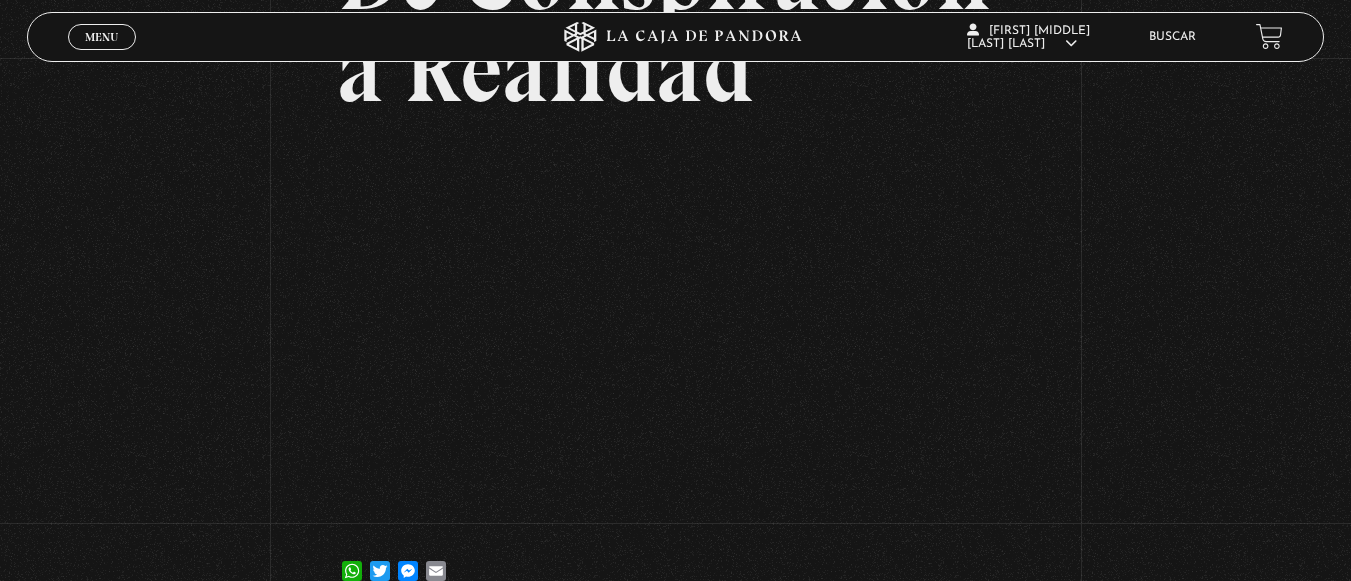 scroll, scrollTop: 320, scrollLeft: 0, axis: vertical 